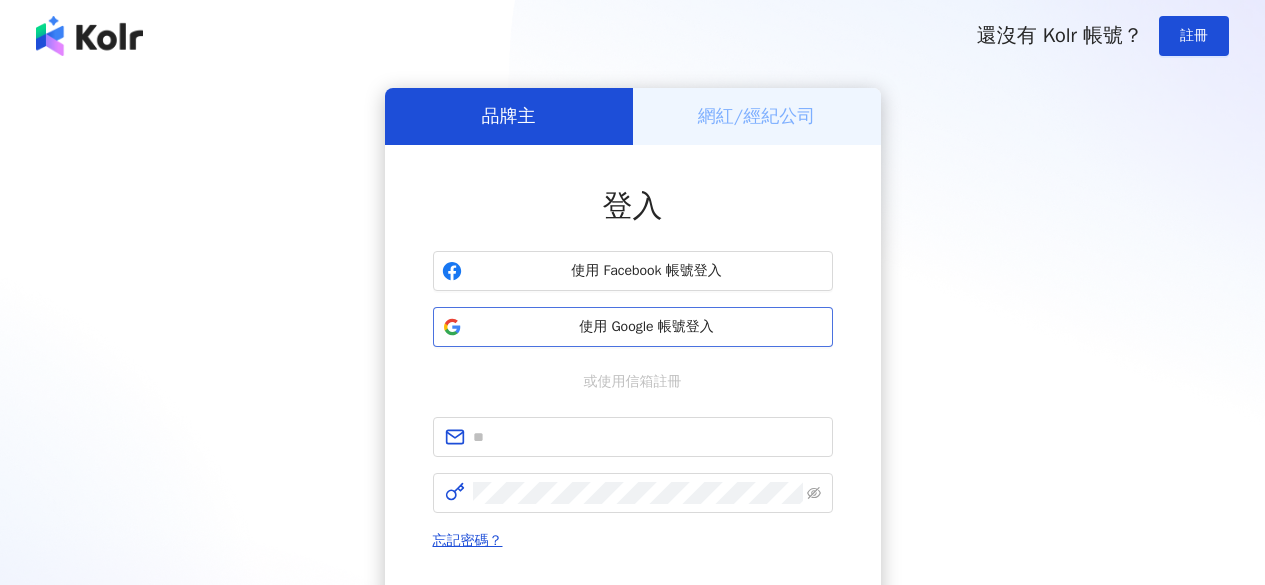 scroll, scrollTop: 0, scrollLeft: 0, axis: both 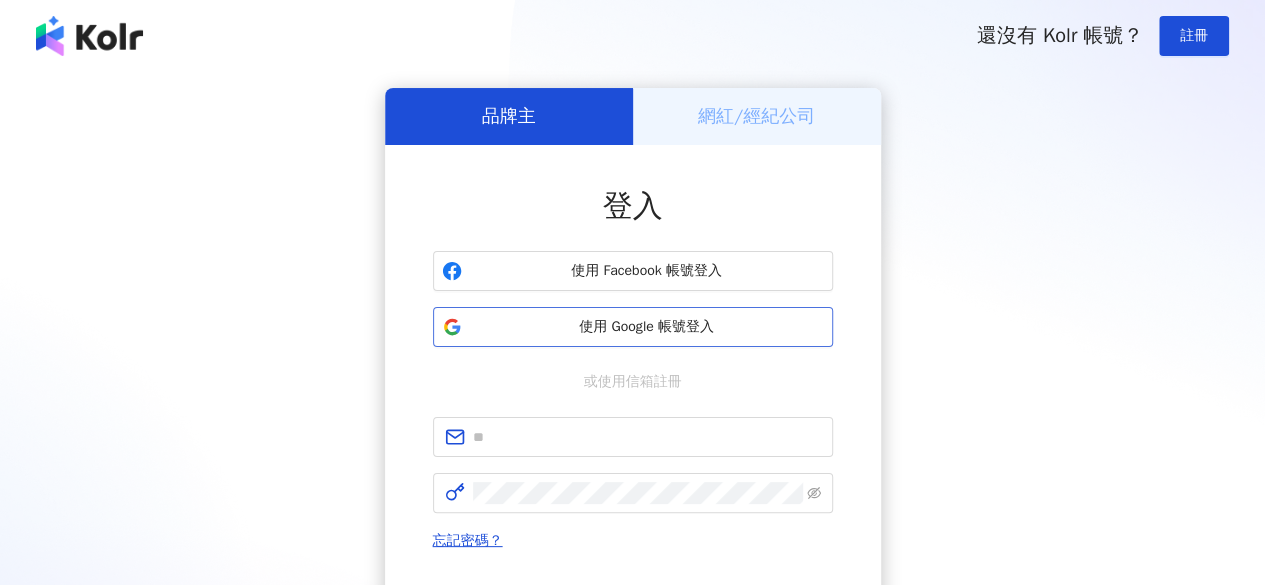 click on "使用 Google 帳號登入" at bounding box center [633, 327] 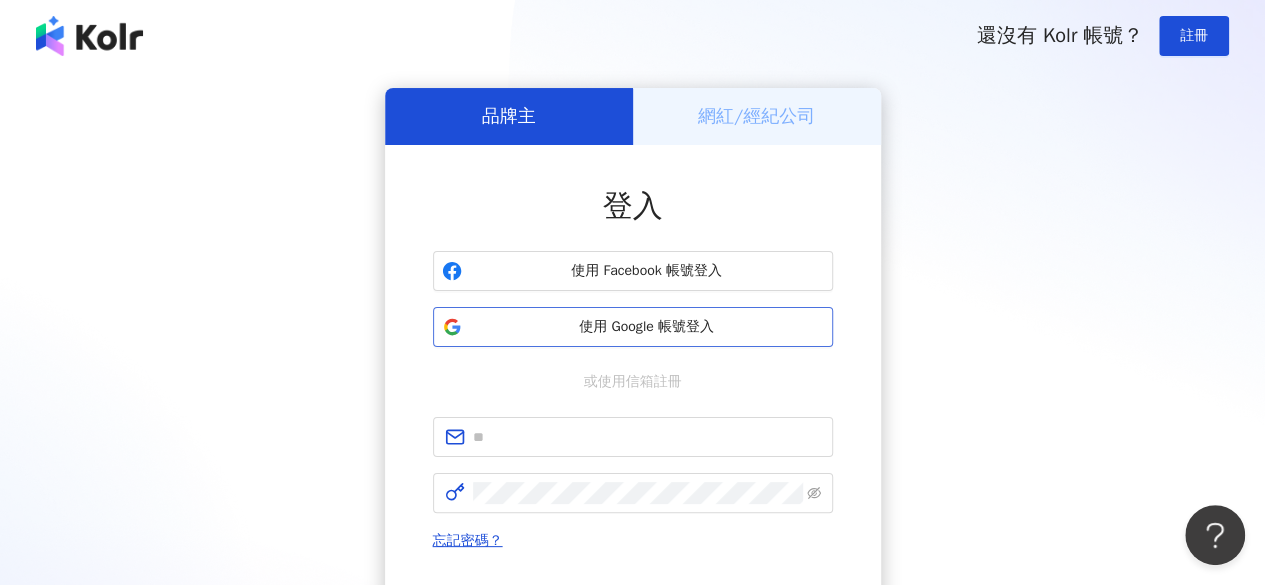 scroll, scrollTop: 0, scrollLeft: 0, axis: both 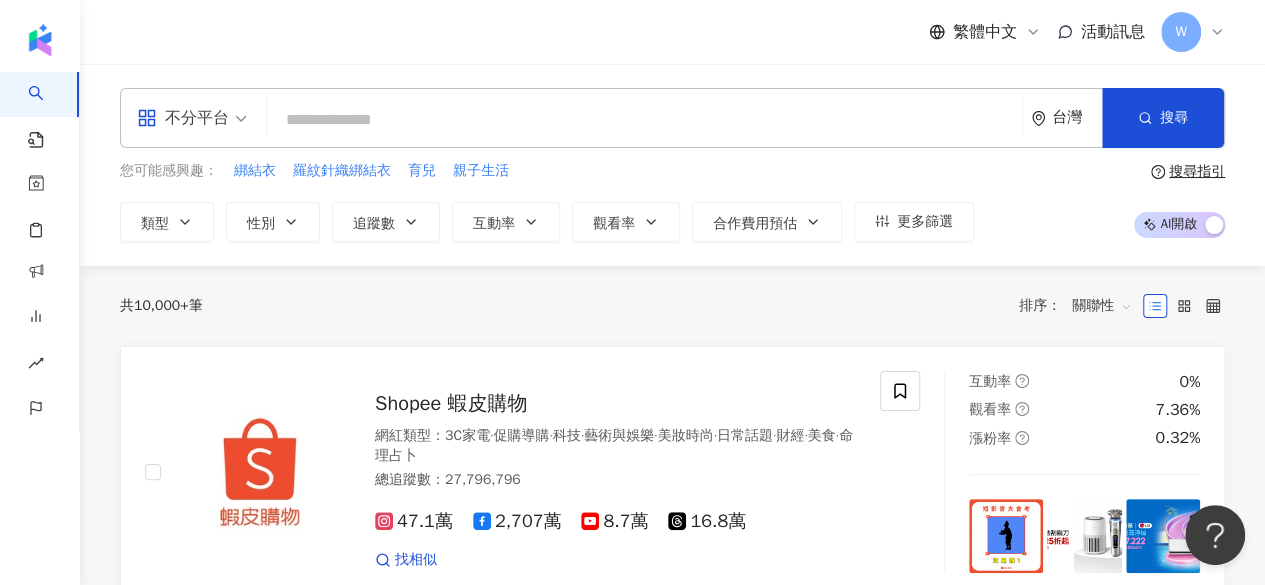 paste on "**********" 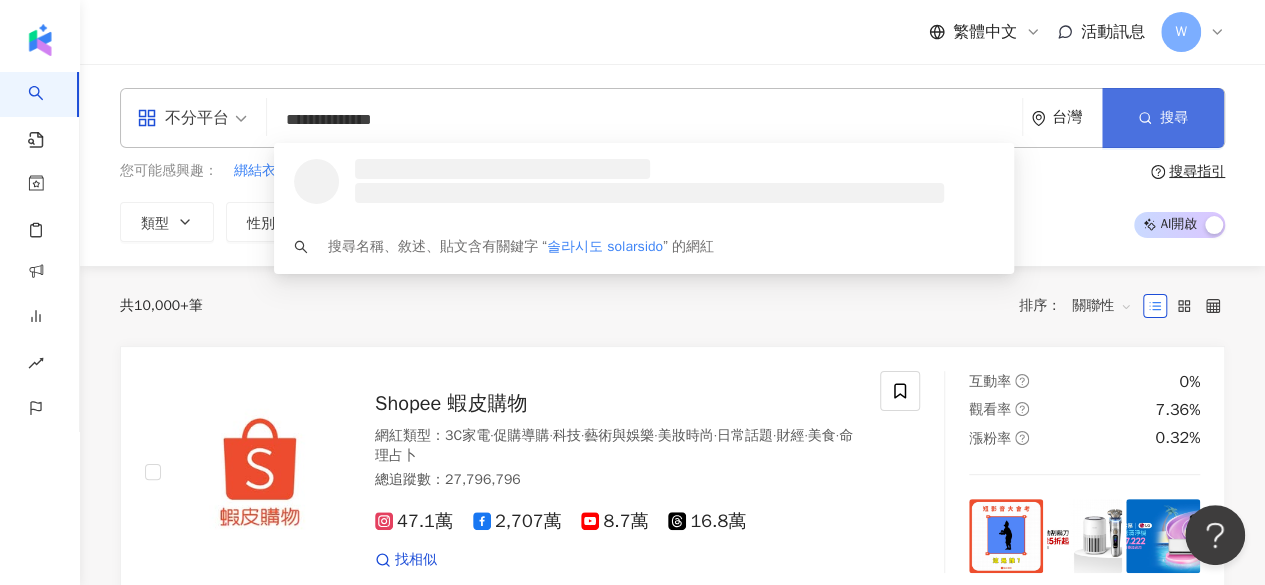 type on "**********" 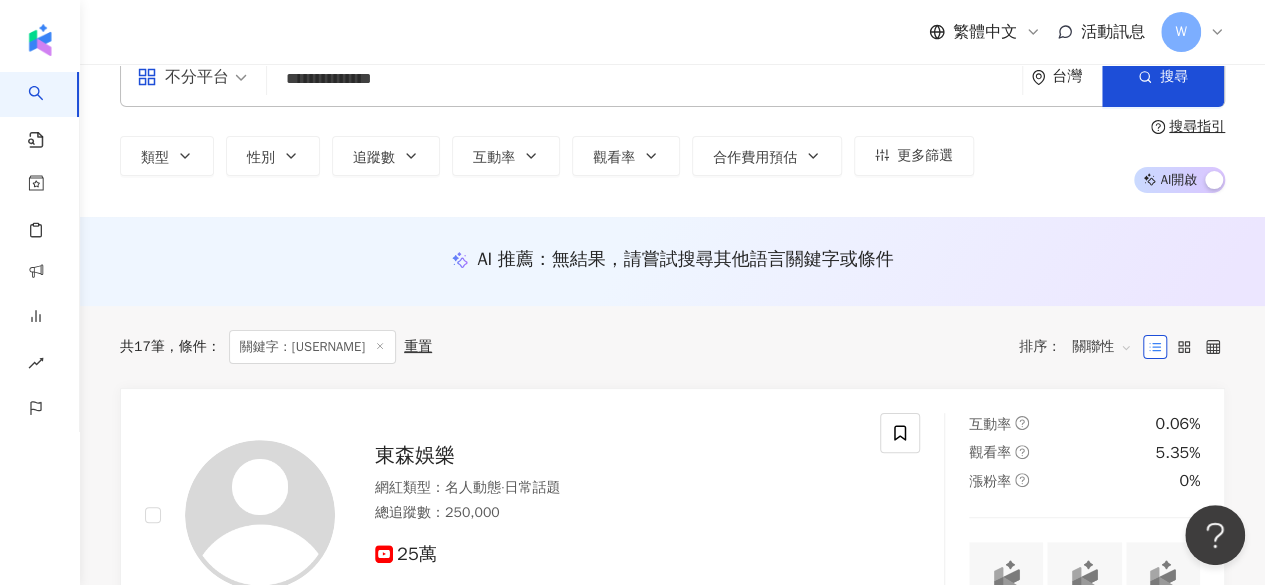 scroll, scrollTop: 0, scrollLeft: 0, axis: both 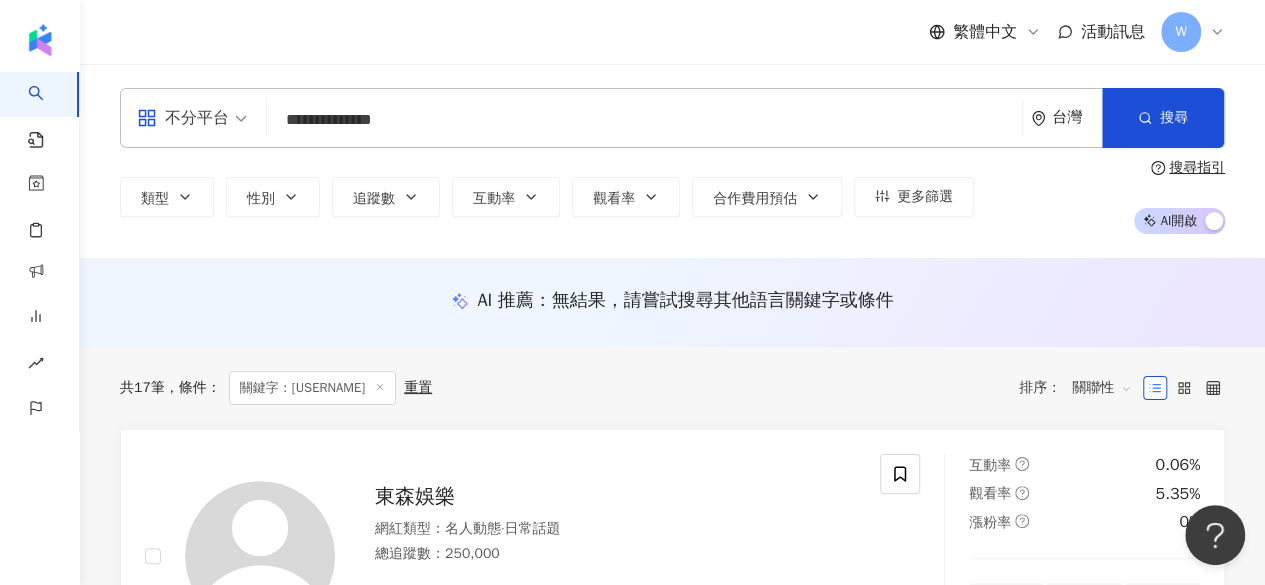 click on "**********" at bounding box center (644, 120) 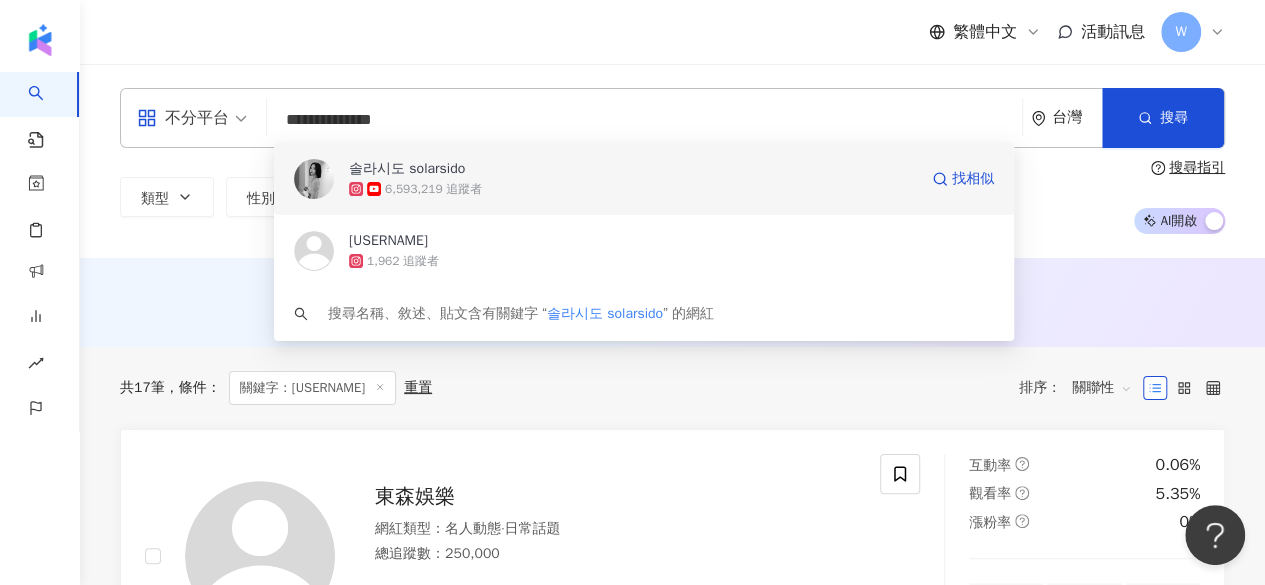 click on "6,593,219   追蹤者" at bounding box center (433, 189) 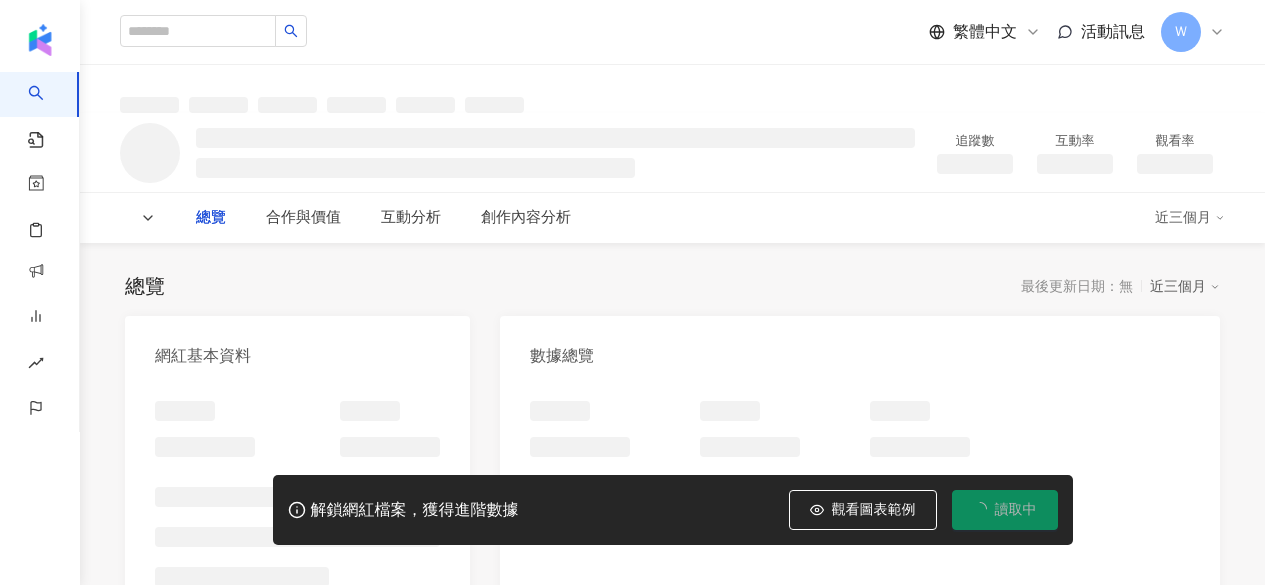 scroll, scrollTop: 0, scrollLeft: 0, axis: both 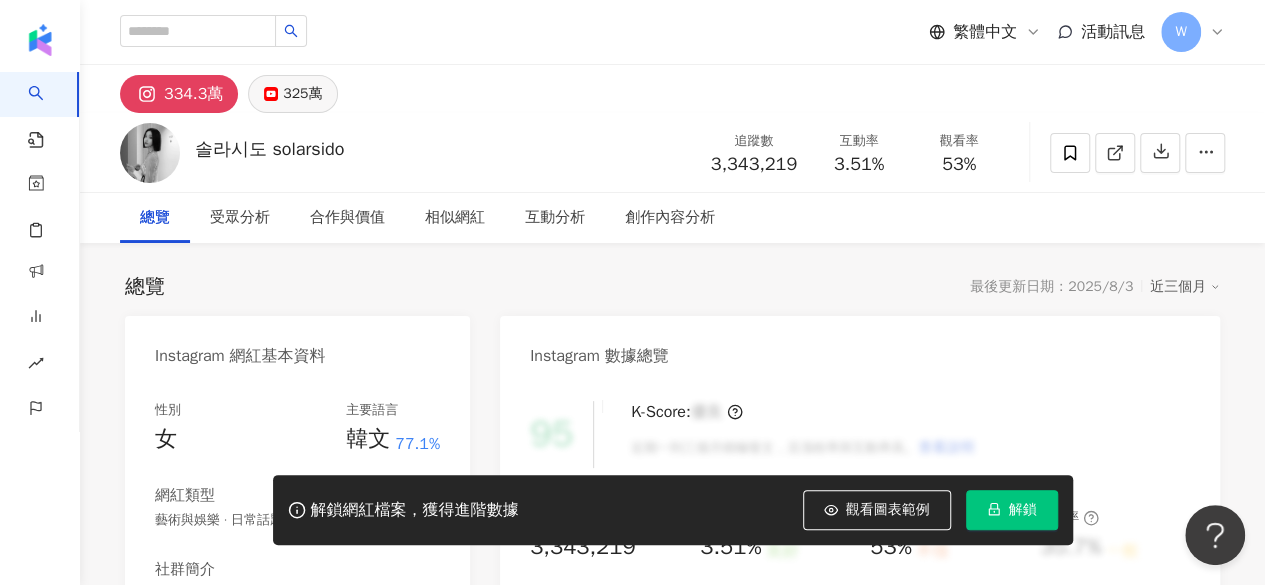 click on "325萬" at bounding box center (302, 94) 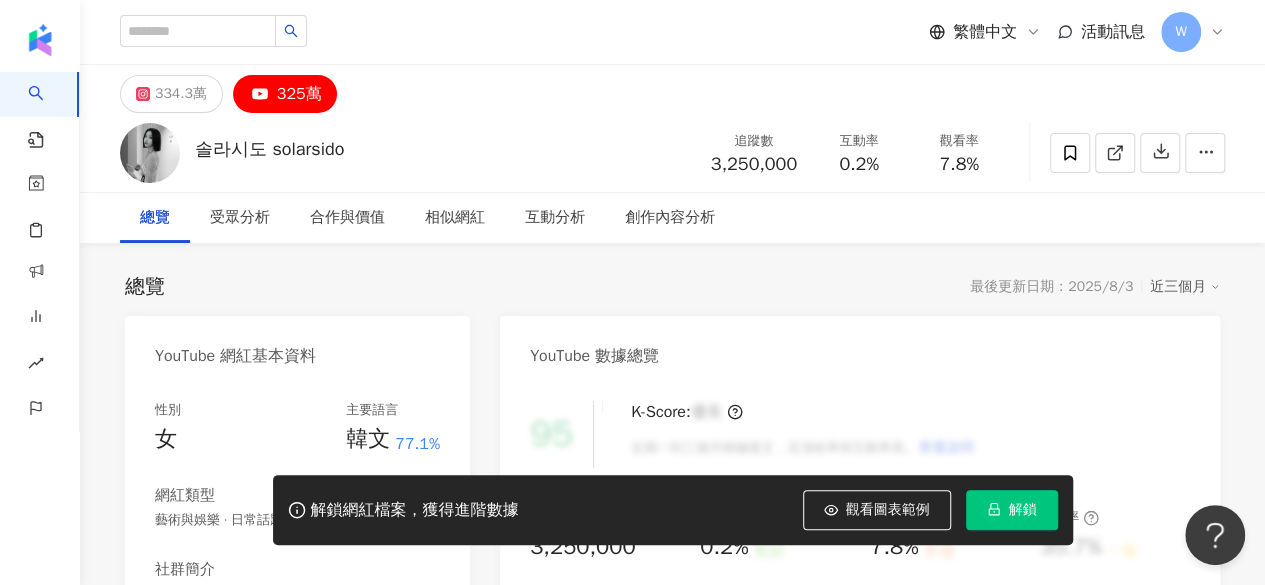 click on "解鎖" at bounding box center (1012, 510) 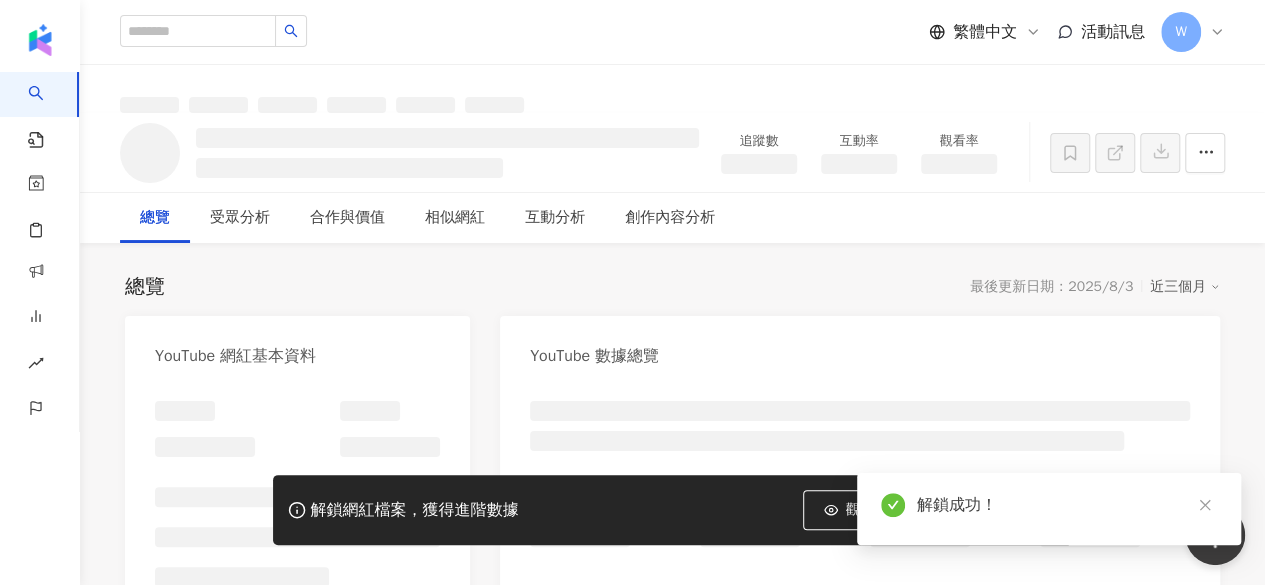 click 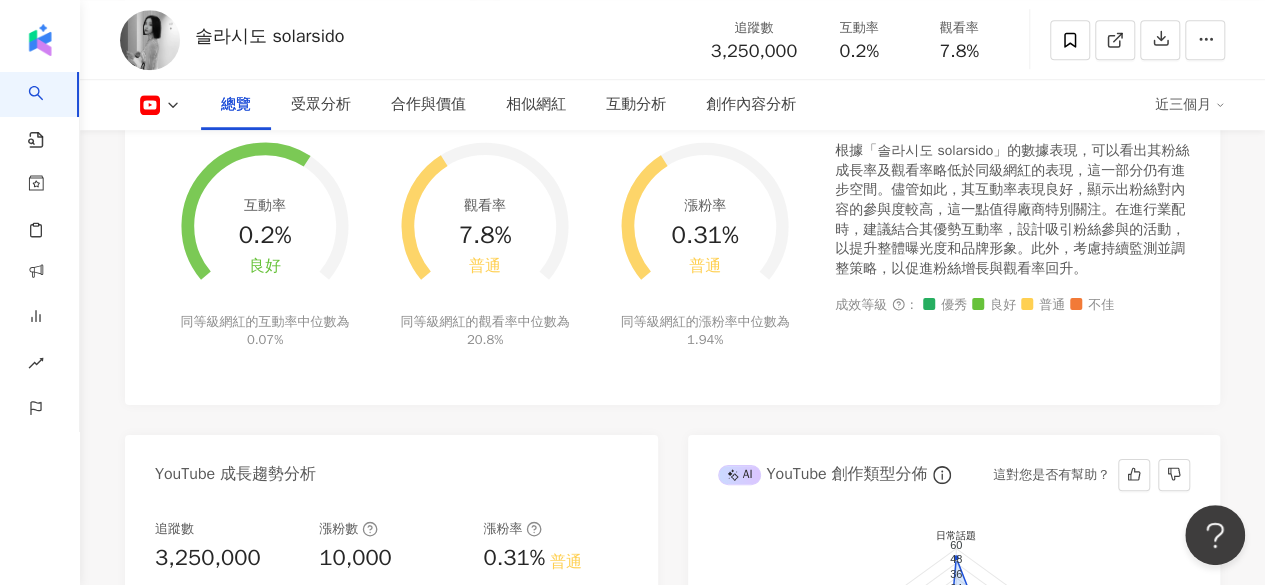 scroll, scrollTop: 800, scrollLeft: 0, axis: vertical 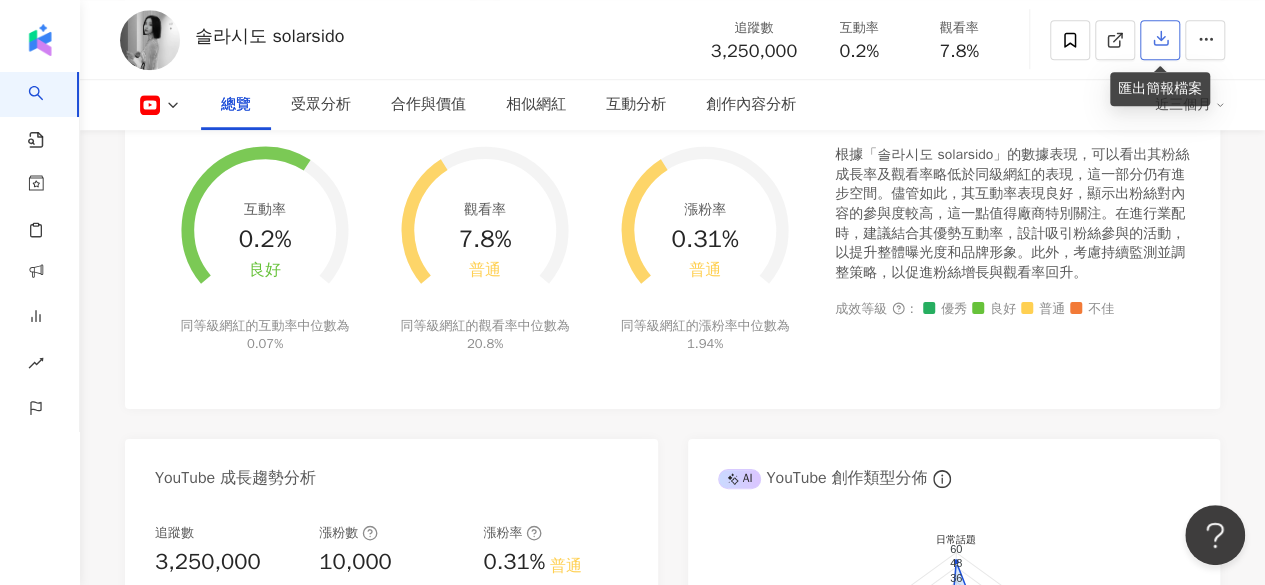 click 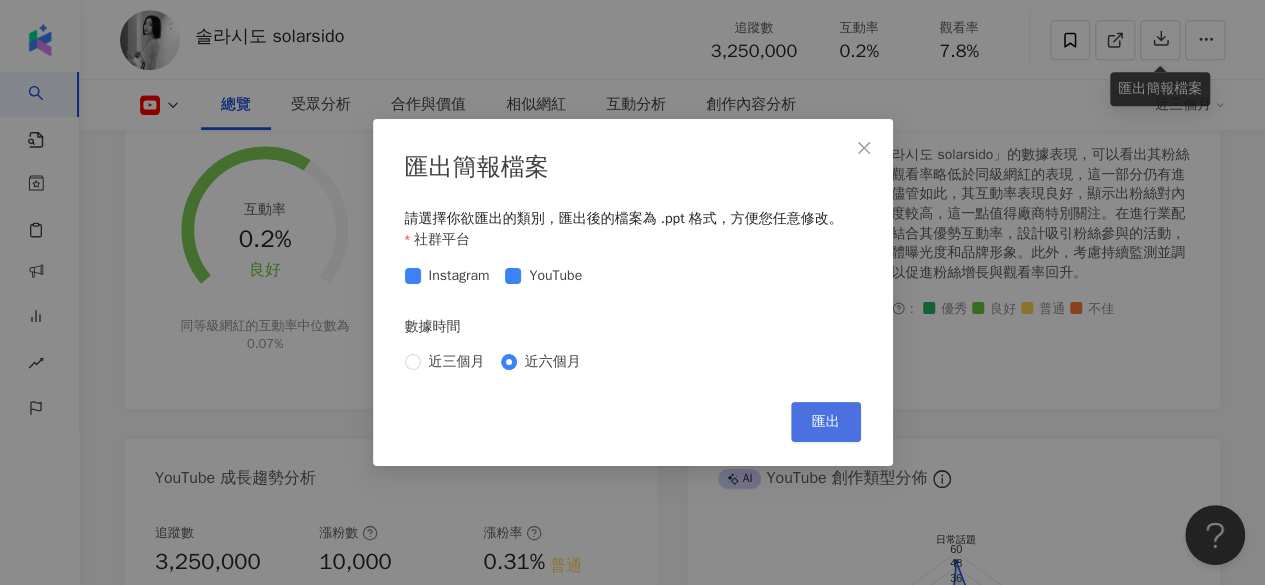 click on "匯出" at bounding box center (826, 422) 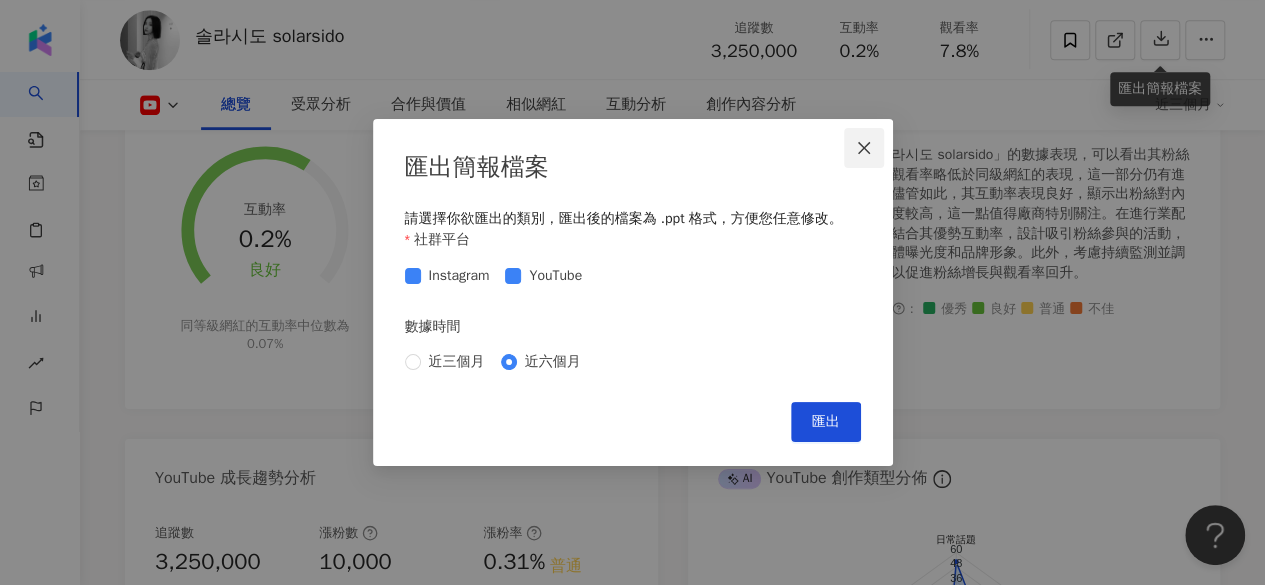 click at bounding box center (864, 148) 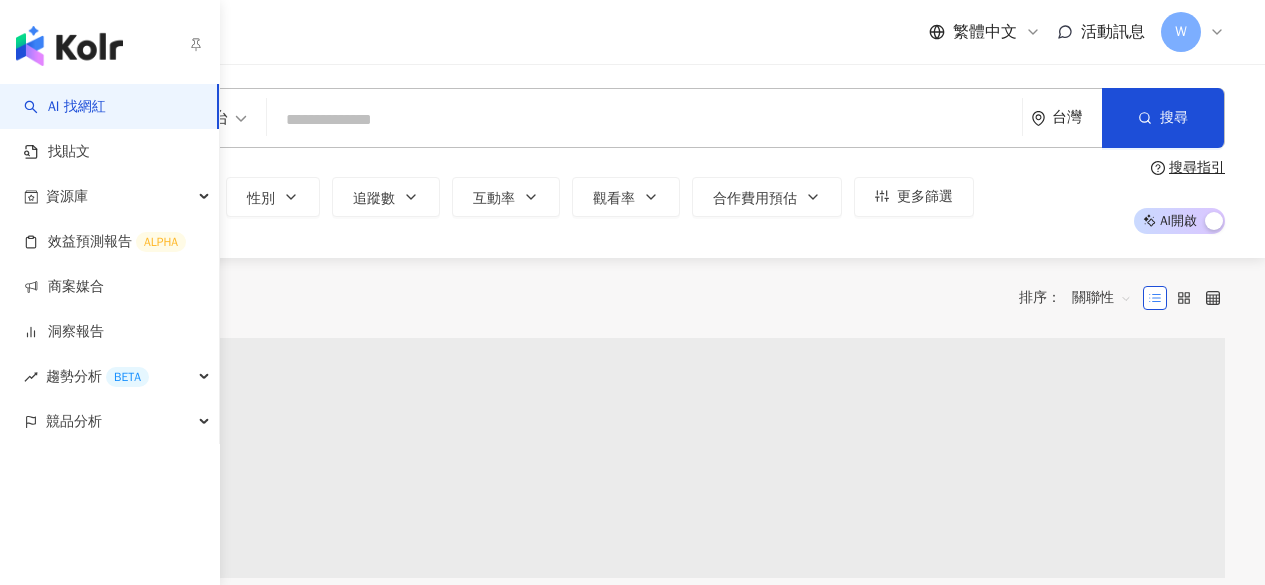 scroll, scrollTop: 0, scrollLeft: 0, axis: both 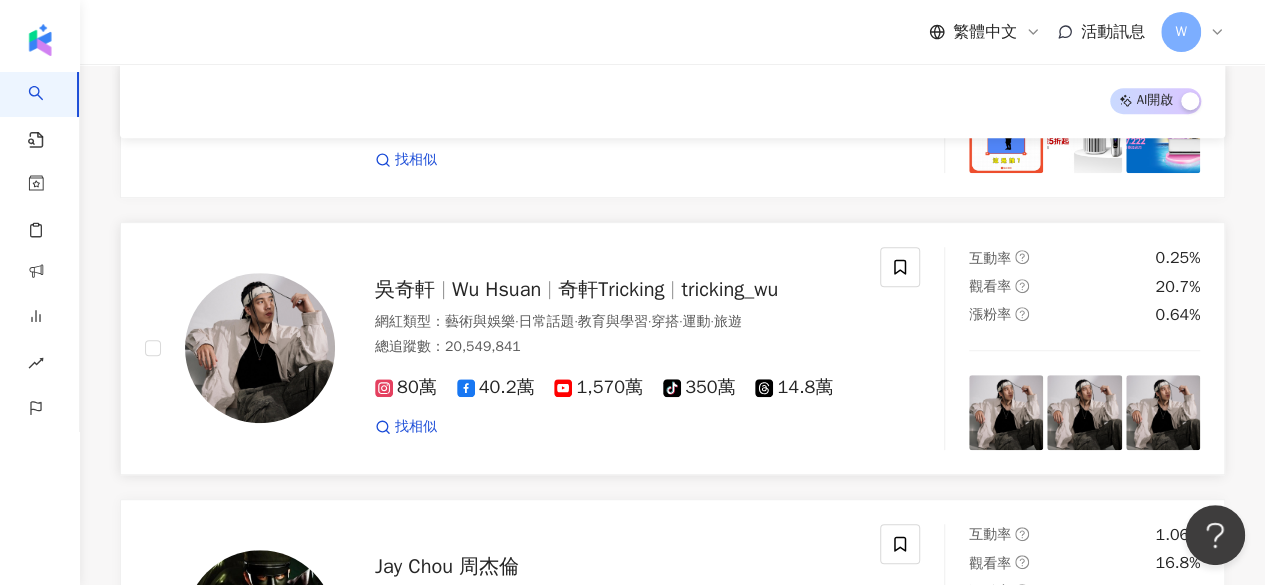 click on "Wu Hsuan" at bounding box center [496, 289] 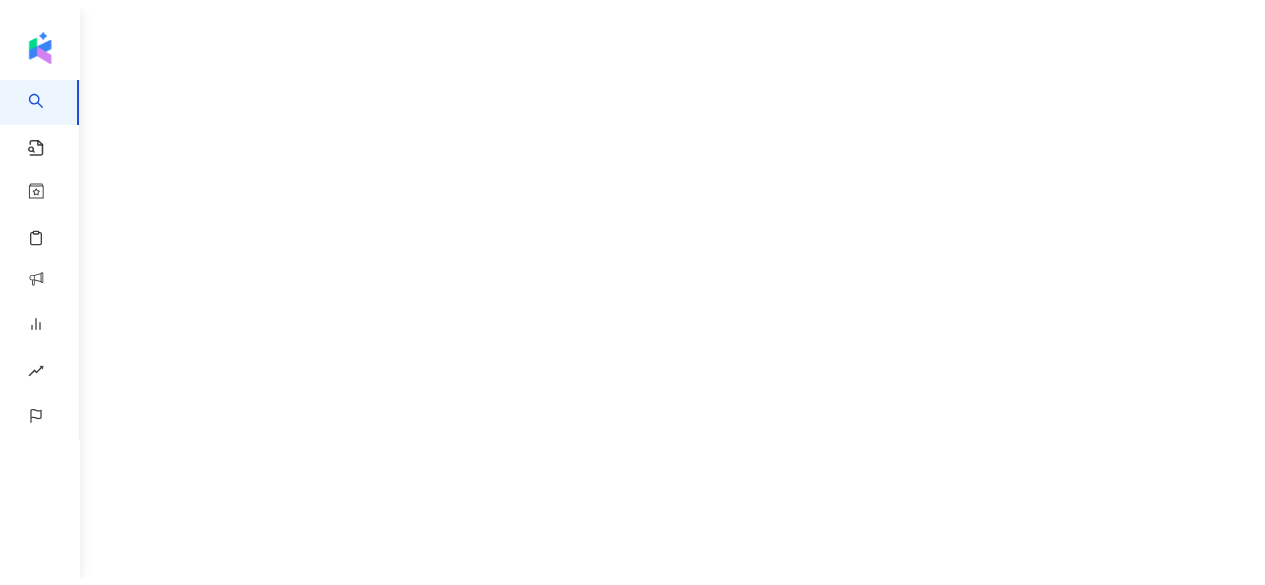 scroll, scrollTop: 0, scrollLeft: 0, axis: both 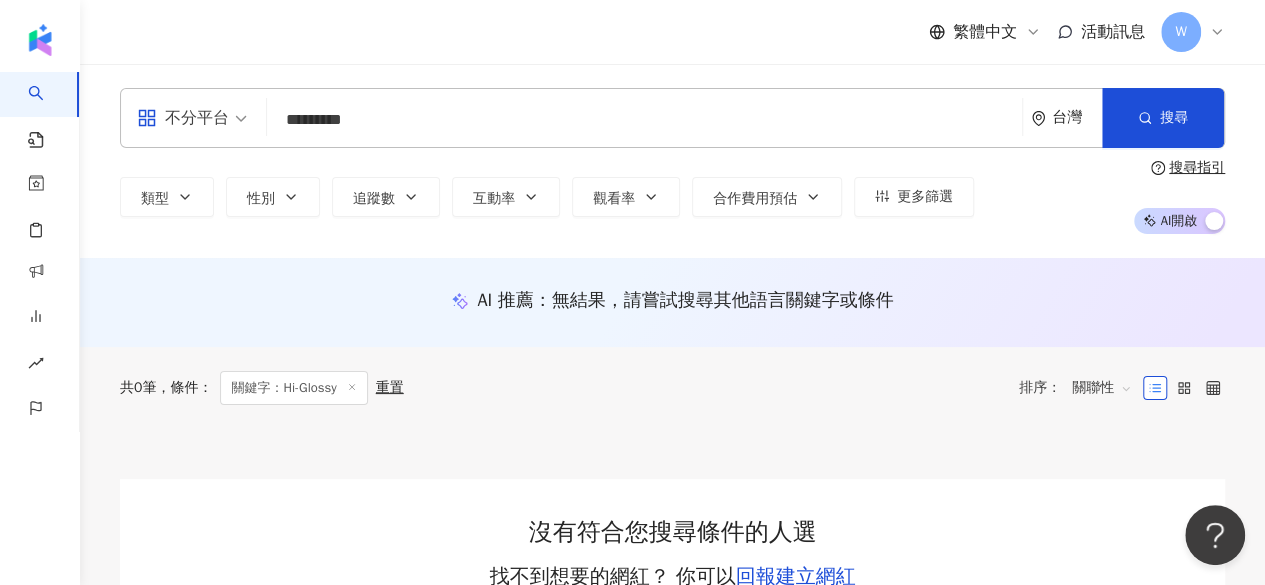 type on "*********" 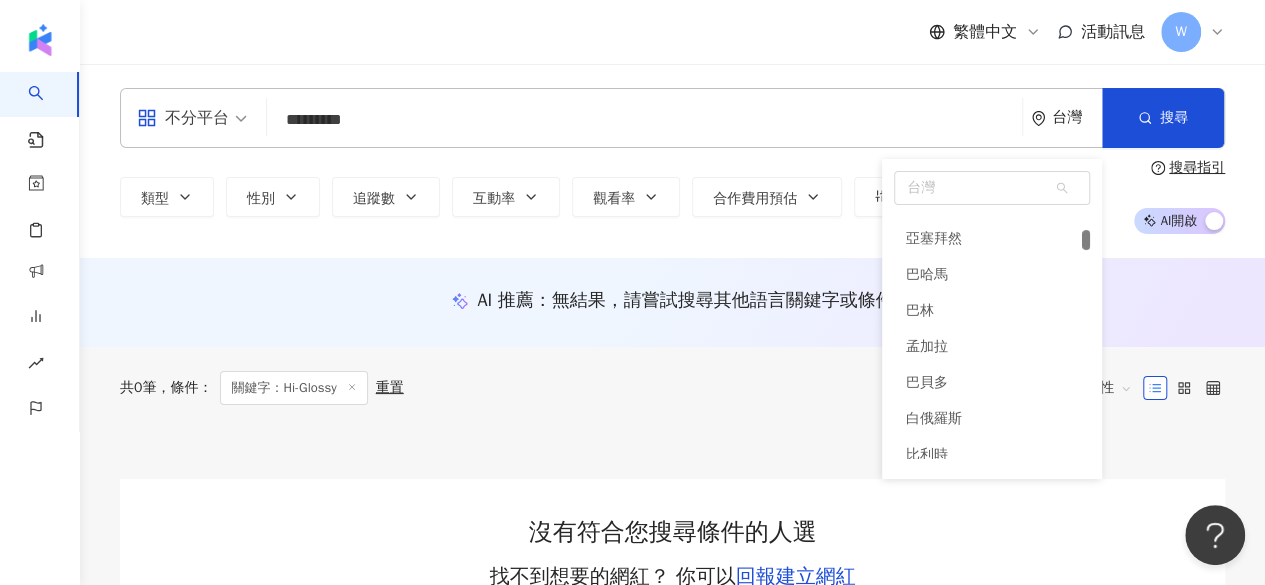 scroll, scrollTop: 1500, scrollLeft: 0, axis: vertical 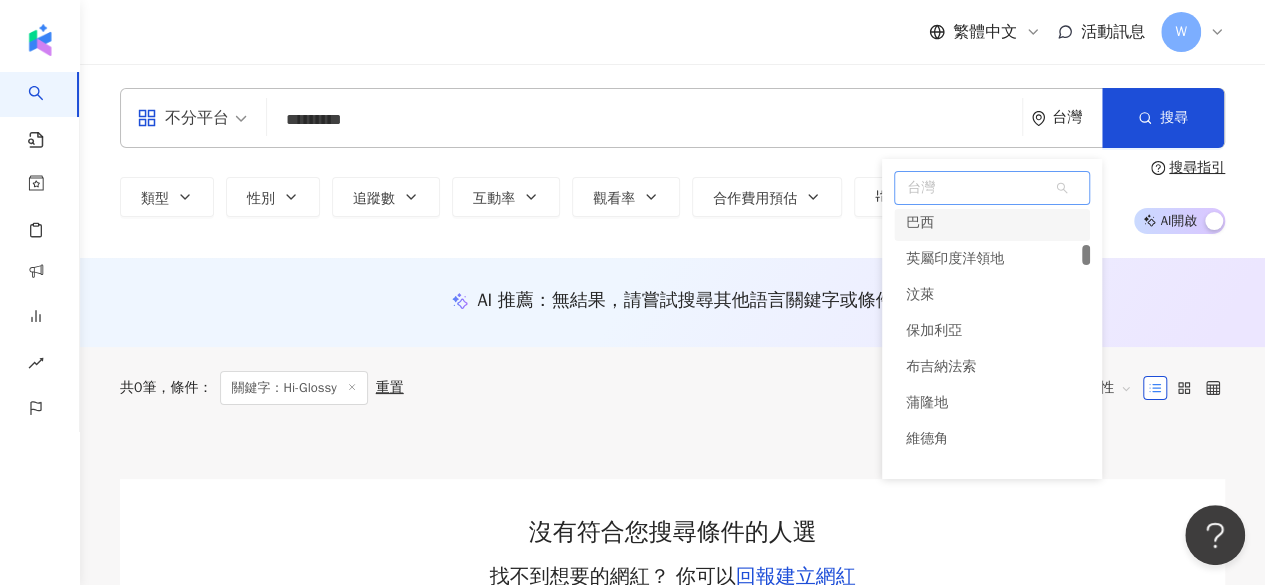 click on "台灣" at bounding box center (992, 188) 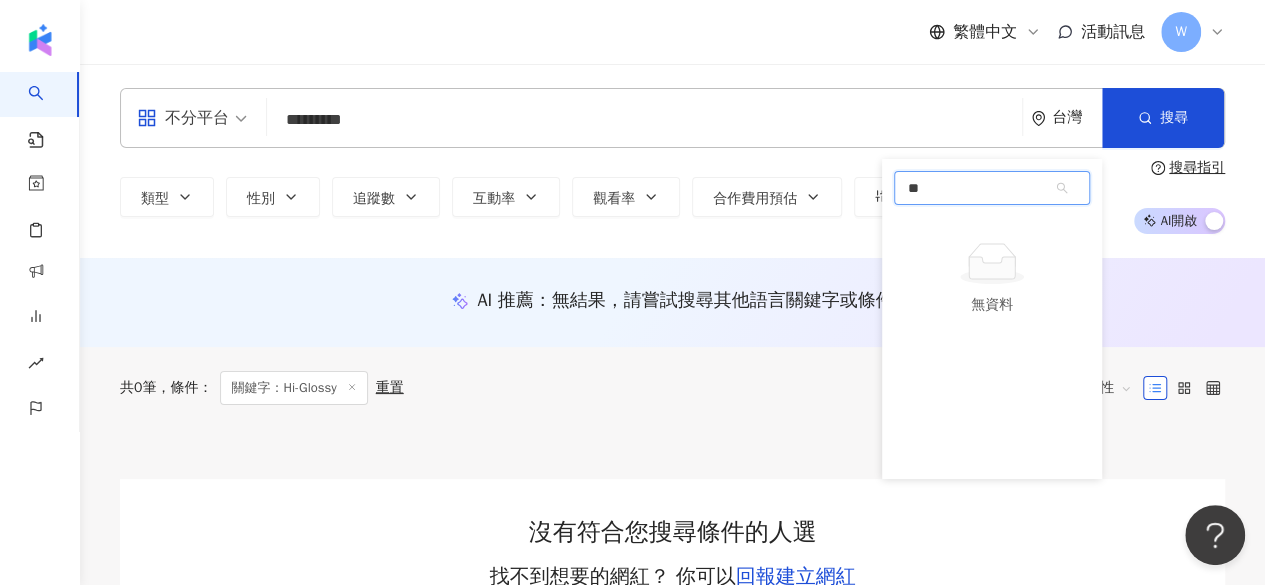 type on "*" 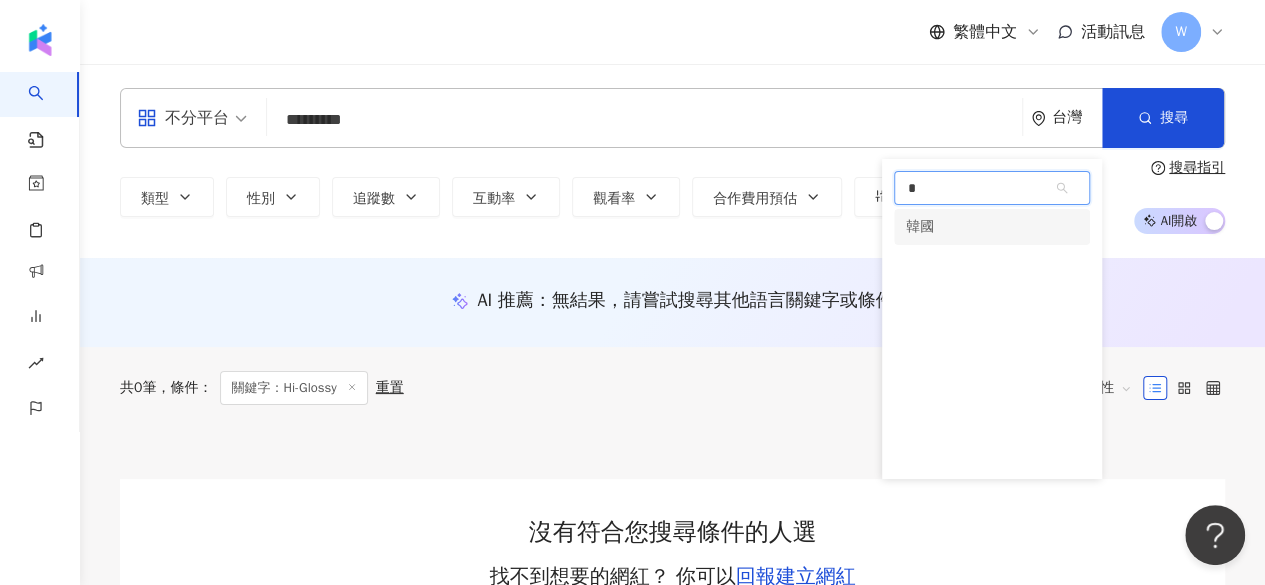 click on "韓國" at bounding box center (992, 227) 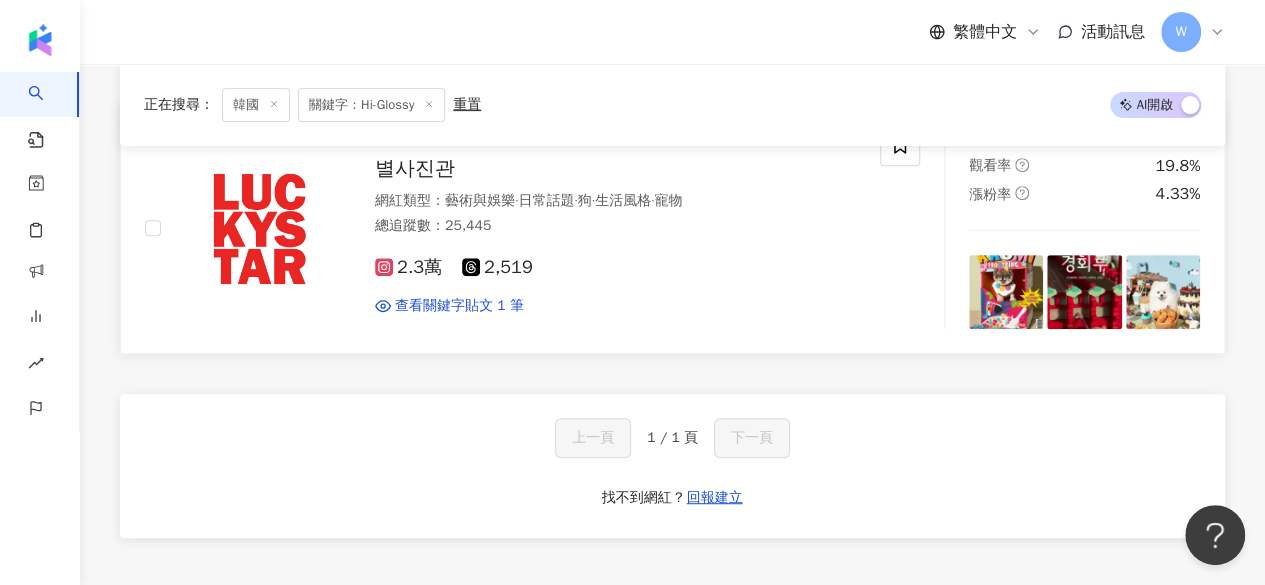 scroll, scrollTop: 0, scrollLeft: 0, axis: both 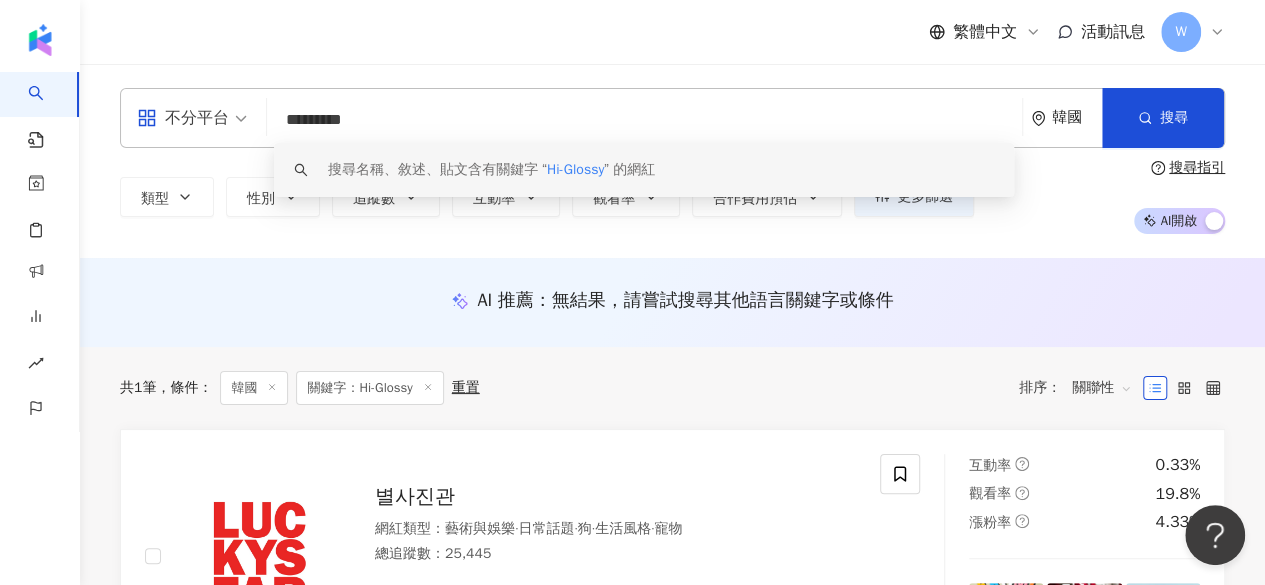 click on "不分平台" at bounding box center [192, 118] 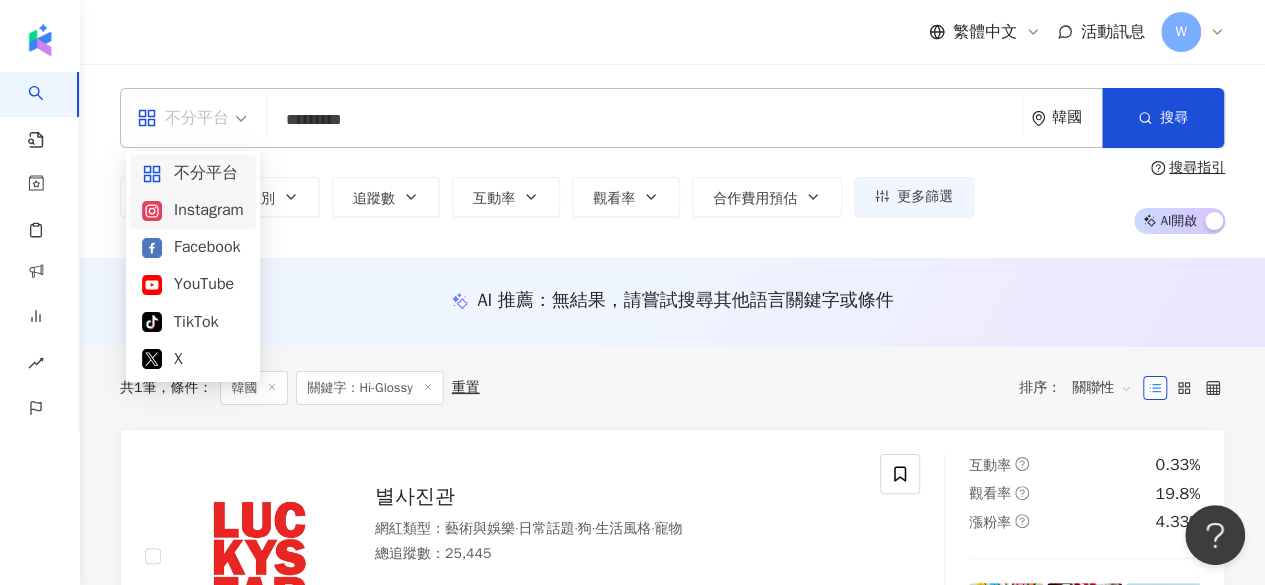 click on "*********" at bounding box center [644, 120] 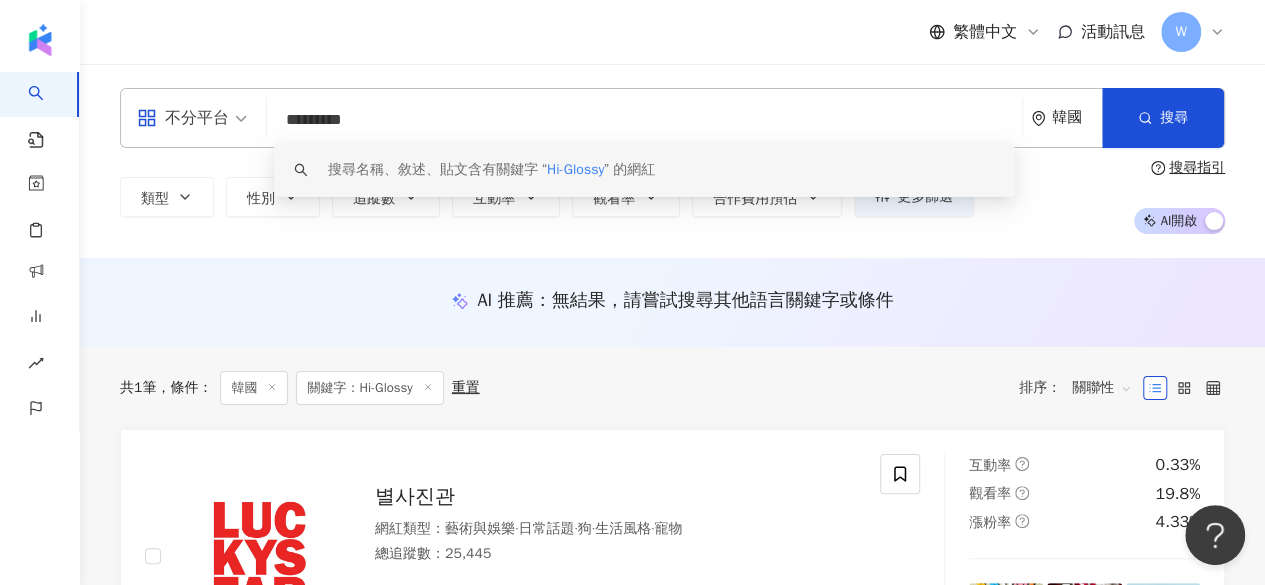 drag, startPoint x: 364, startPoint y: 118, endPoint x: 272, endPoint y: 117, distance: 92.00543 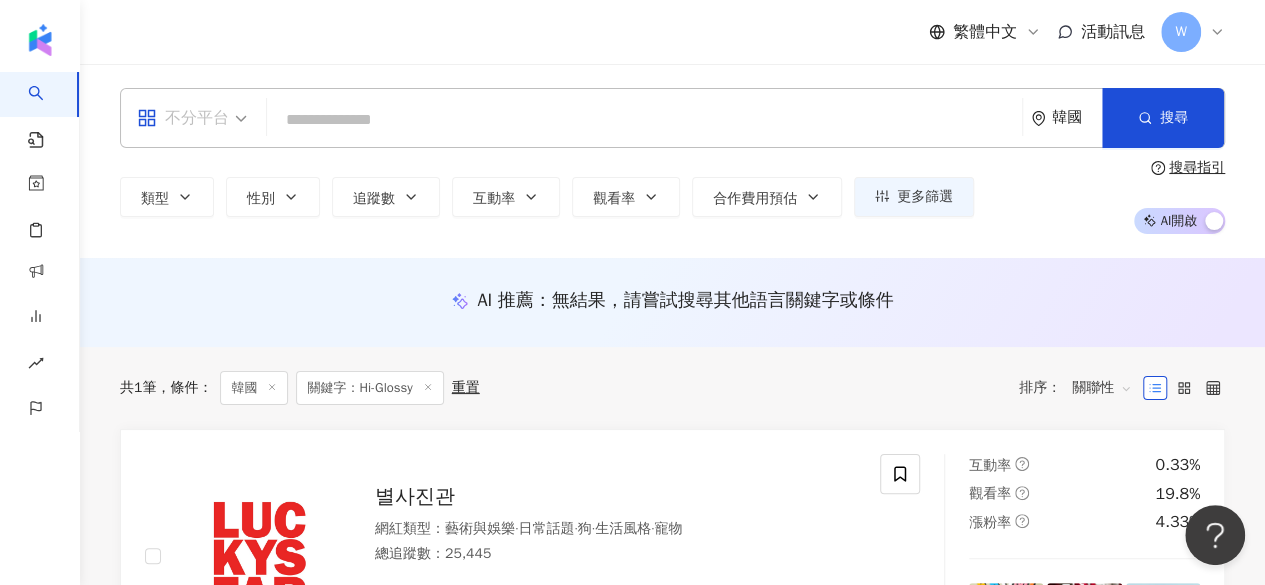 click at bounding box center [192, 118] 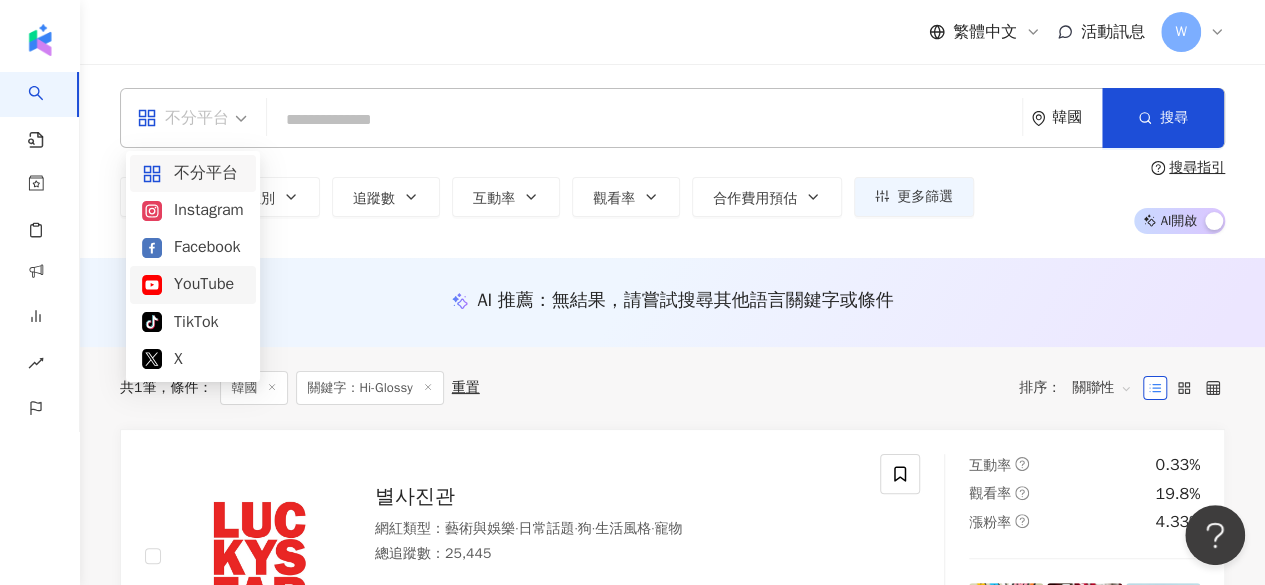 click on "YouTube" at bounding box center [193, 284] 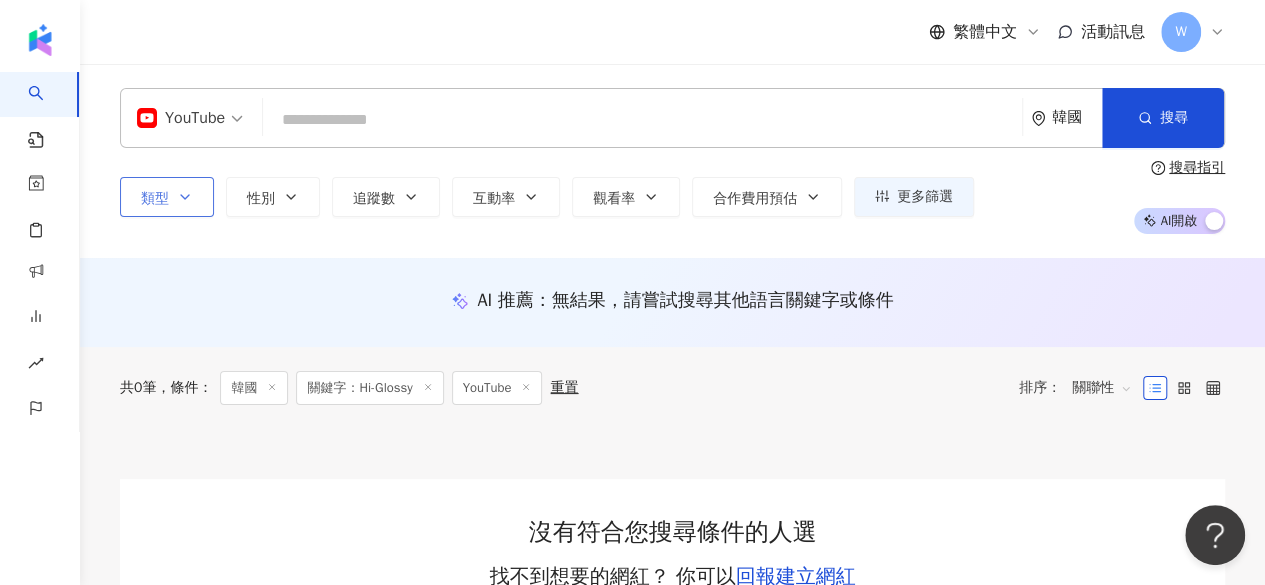 click 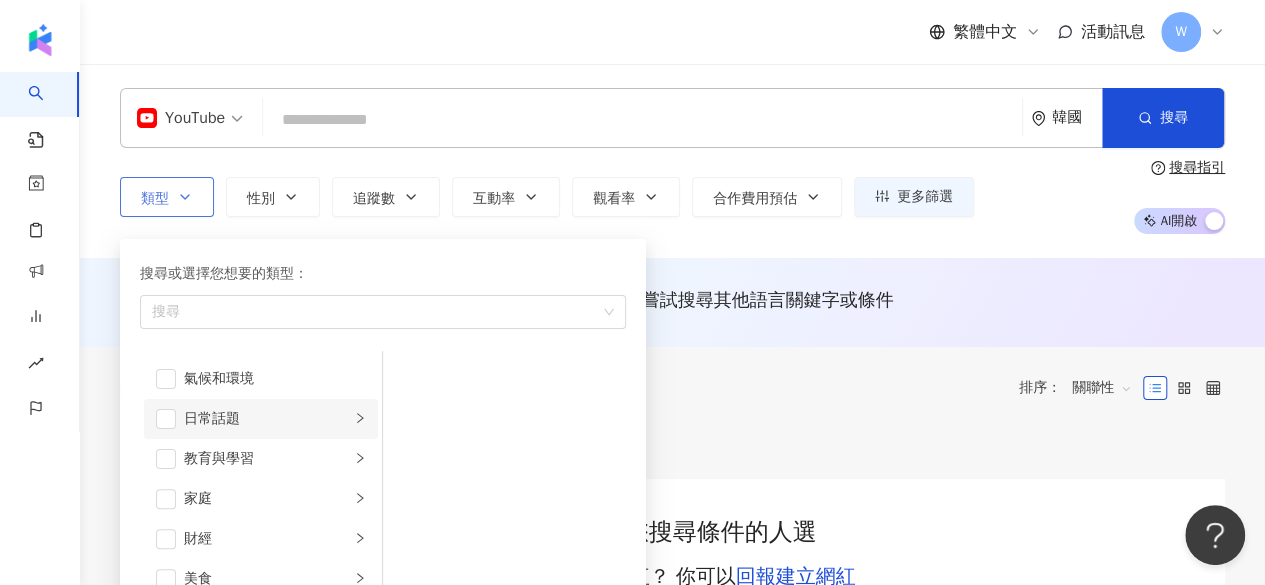 scroll, scrollTop: 200, scrollLeft: 0, axis: vertical 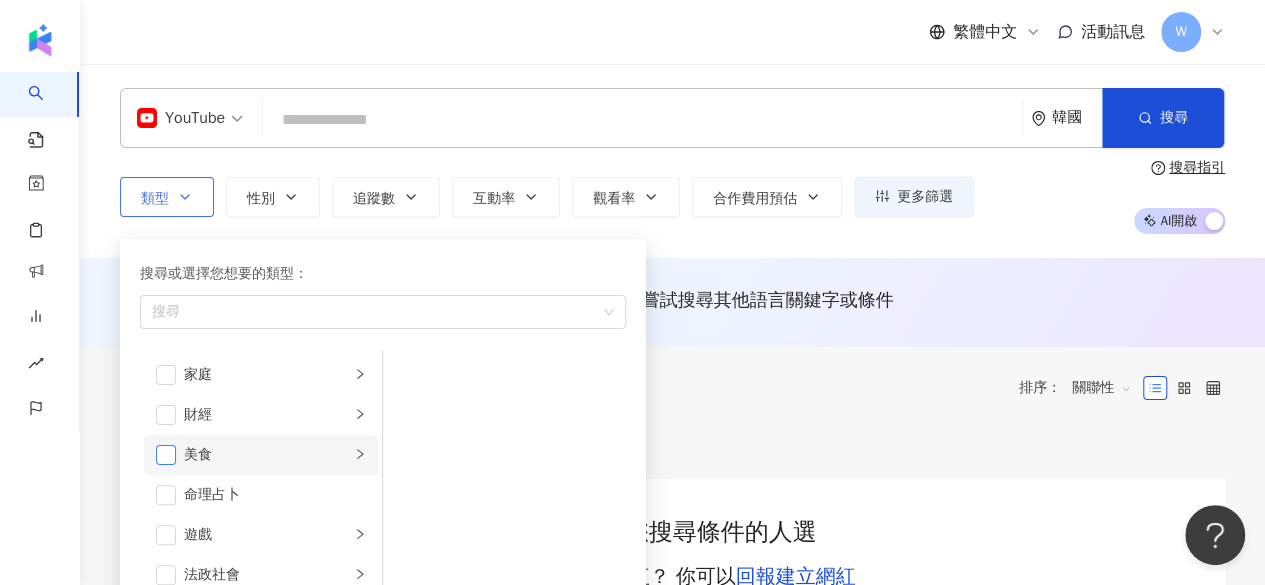 click at bounding box center (166, 455) 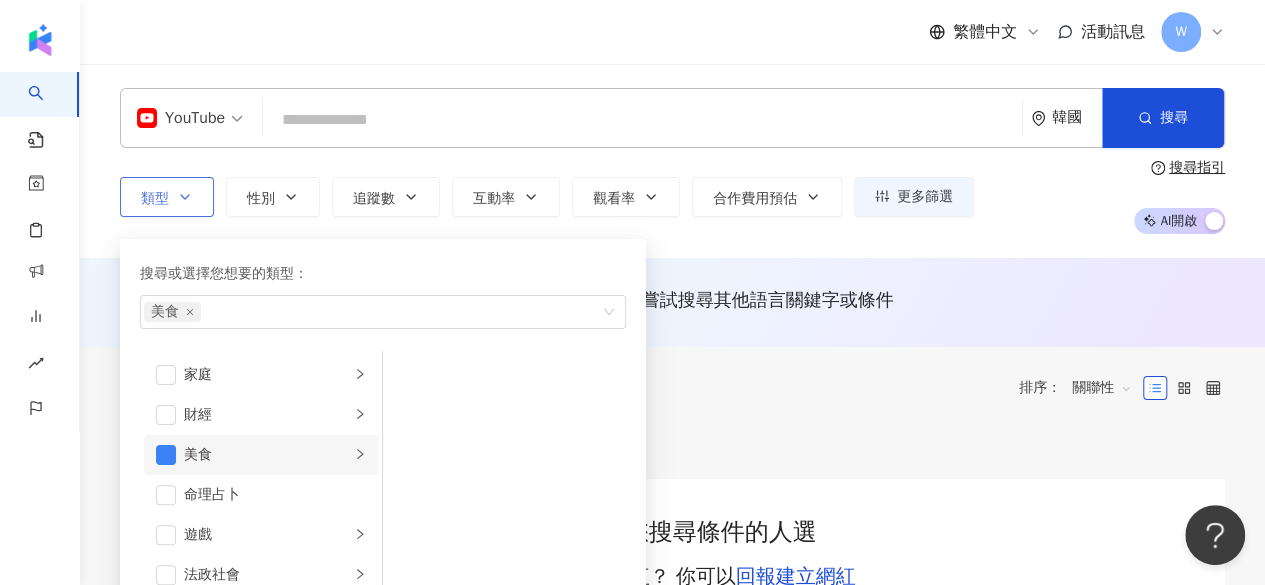 click on "美食" at bounding box center [267, 455] 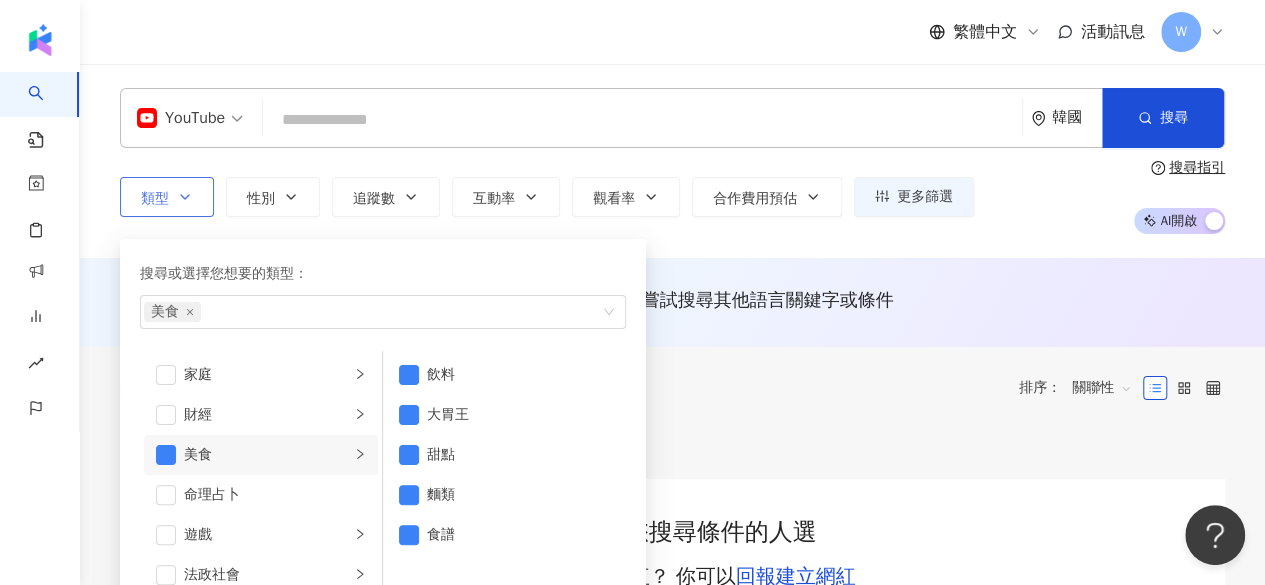 click on "美食" at bounding box center [267, 455] 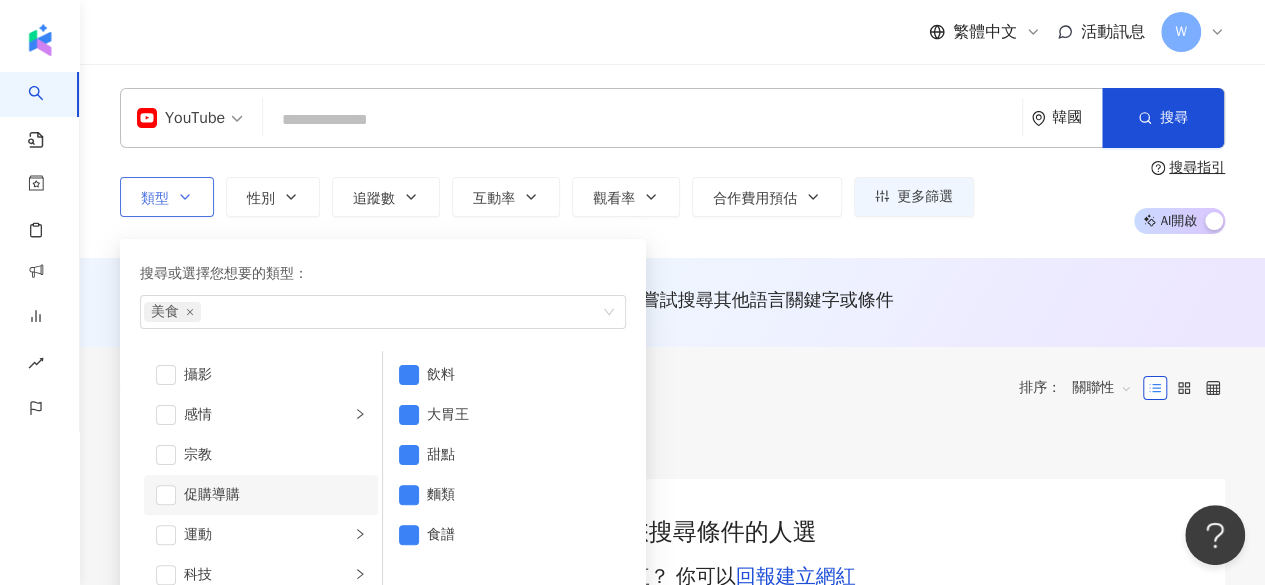 scroll, scrollTop: 692, scrollLeft: 0, axis: vertical 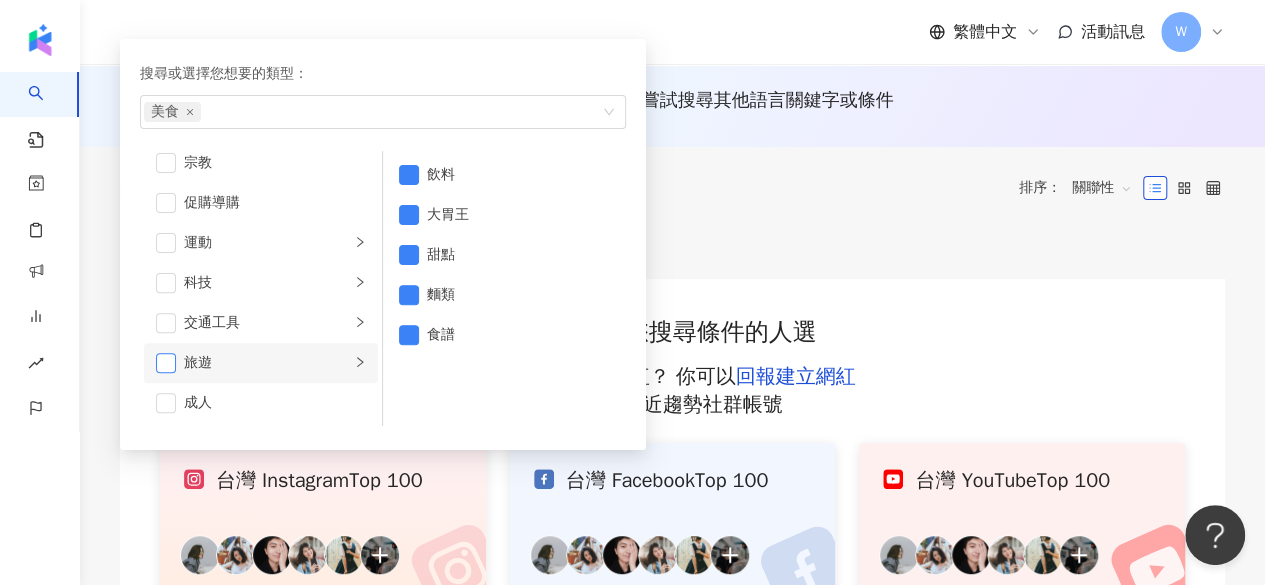 drag, startPoint x: 164, startPoint y: 365, endPoint x: 230, endPoint y: 340, distance: 70.5762 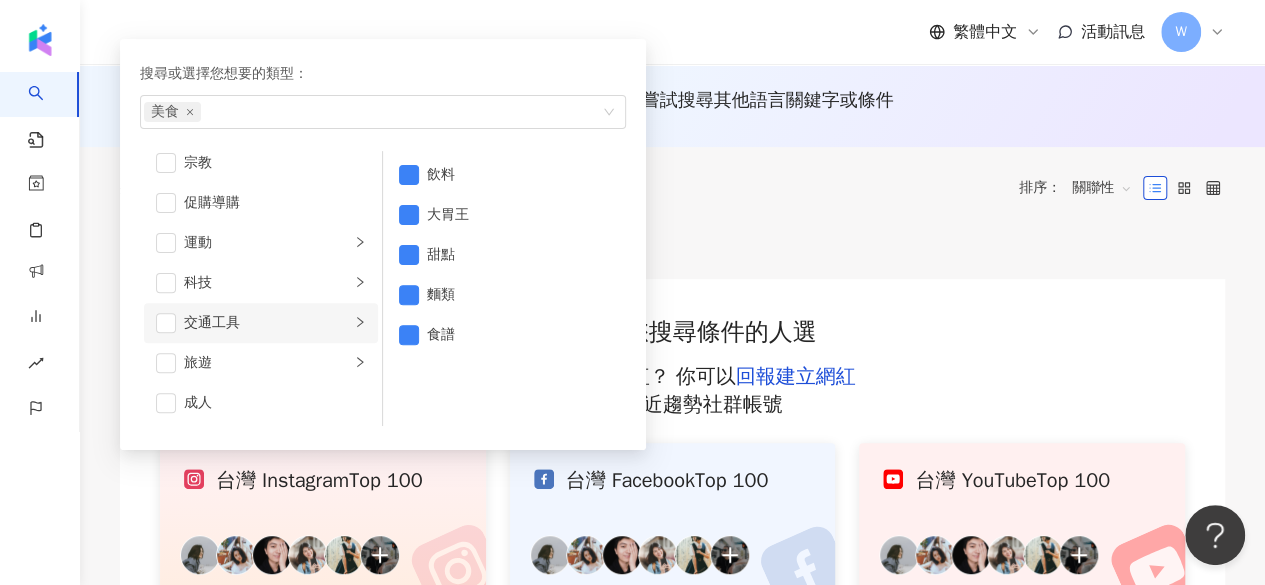 click at bounding box center [166, 363] 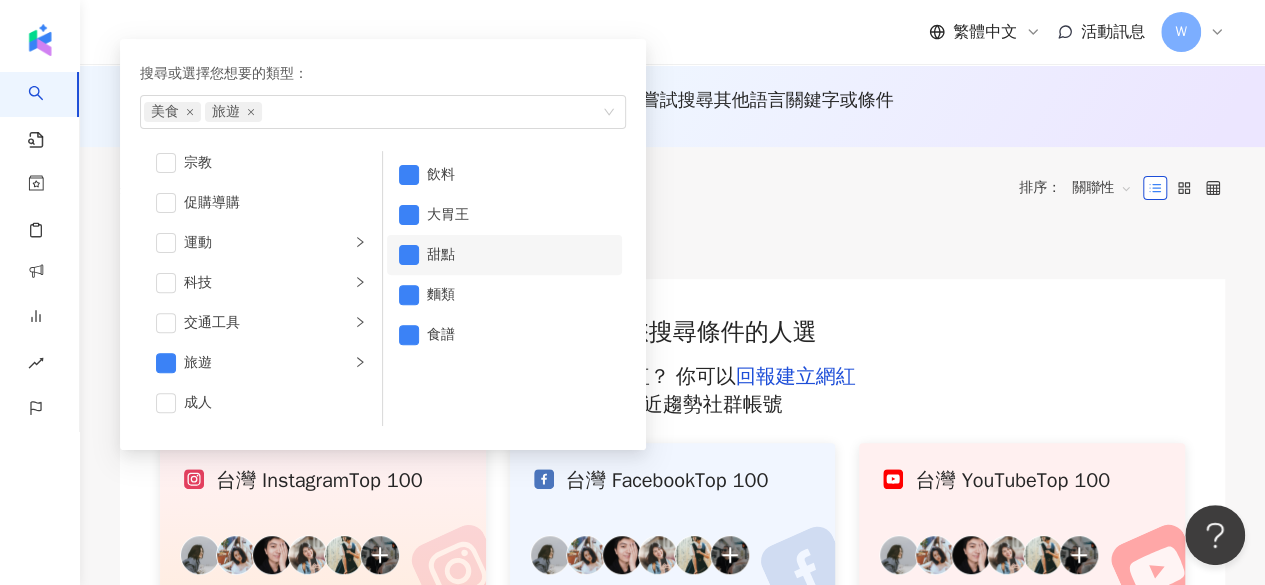 scroll, scrollTop: 0, scrollLeft: 0, axis: both 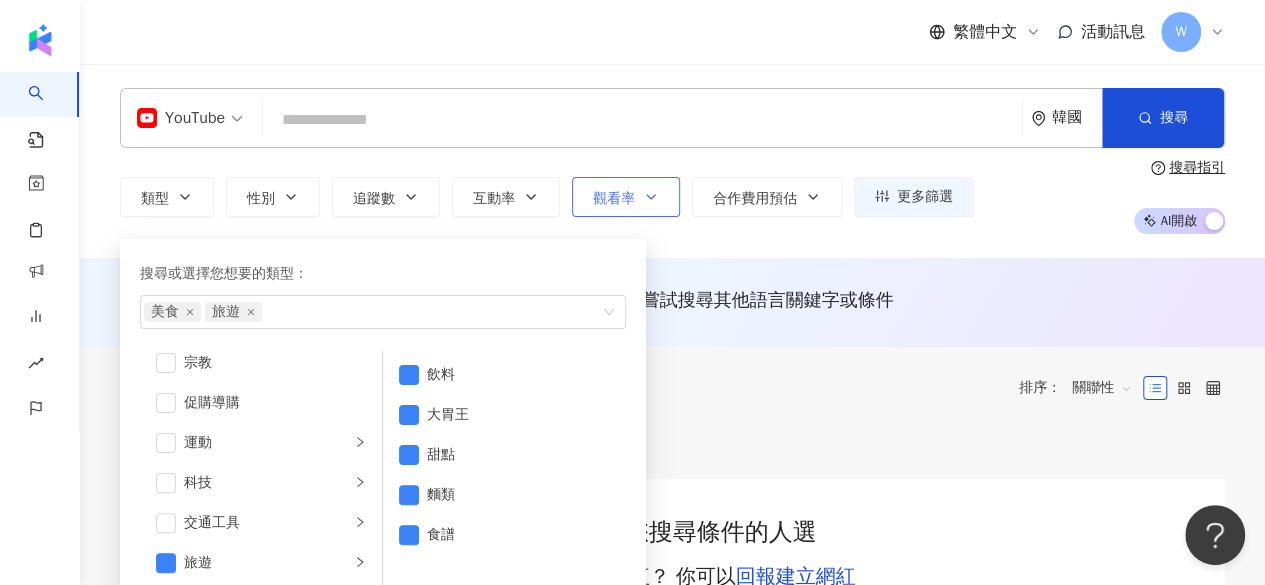 click on "觀看率" at bounding box center [614, 199] 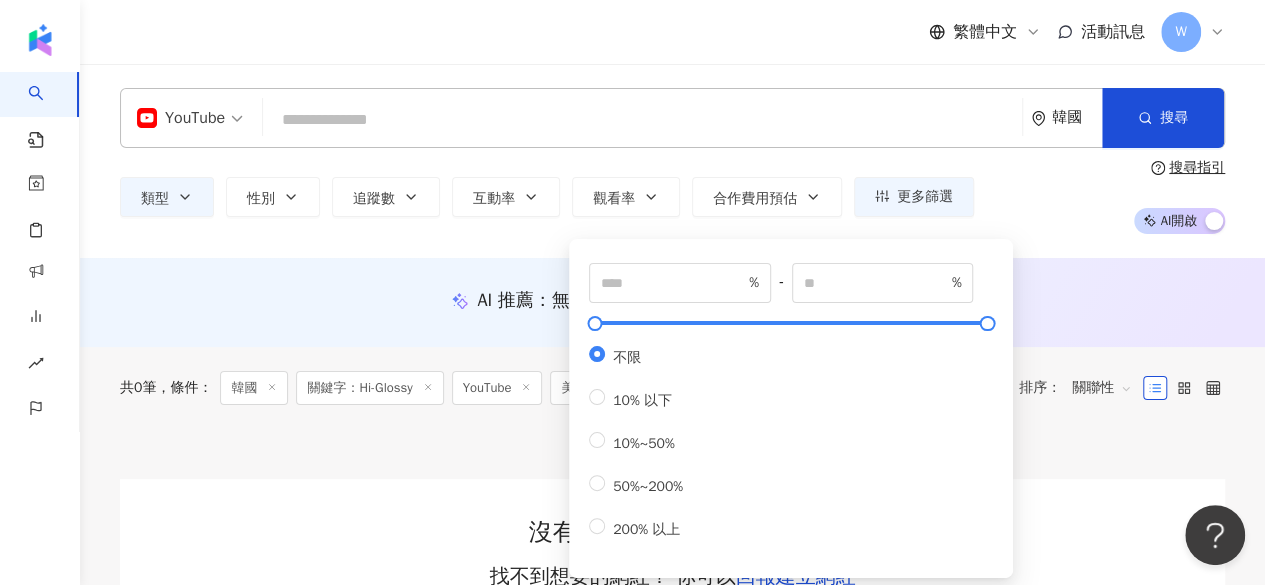 click on "類型 性別 追蹤數 互動率 觀看率 合作費用預估  更多篩選 %  -  % 不限 10% 以下 10%~50% 50%~200% 200% 以上 搜尋指引 AI  開啟 AI  關閉" at bounding box center [672, 197] 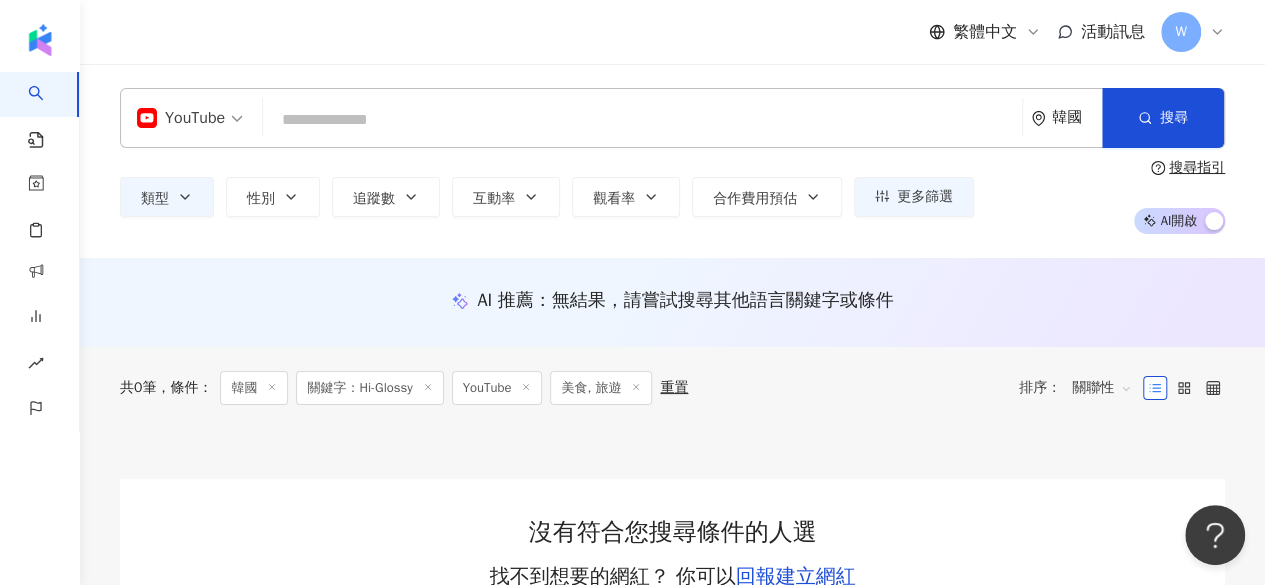 click on "YouTube" at bounding box center (181, 118) 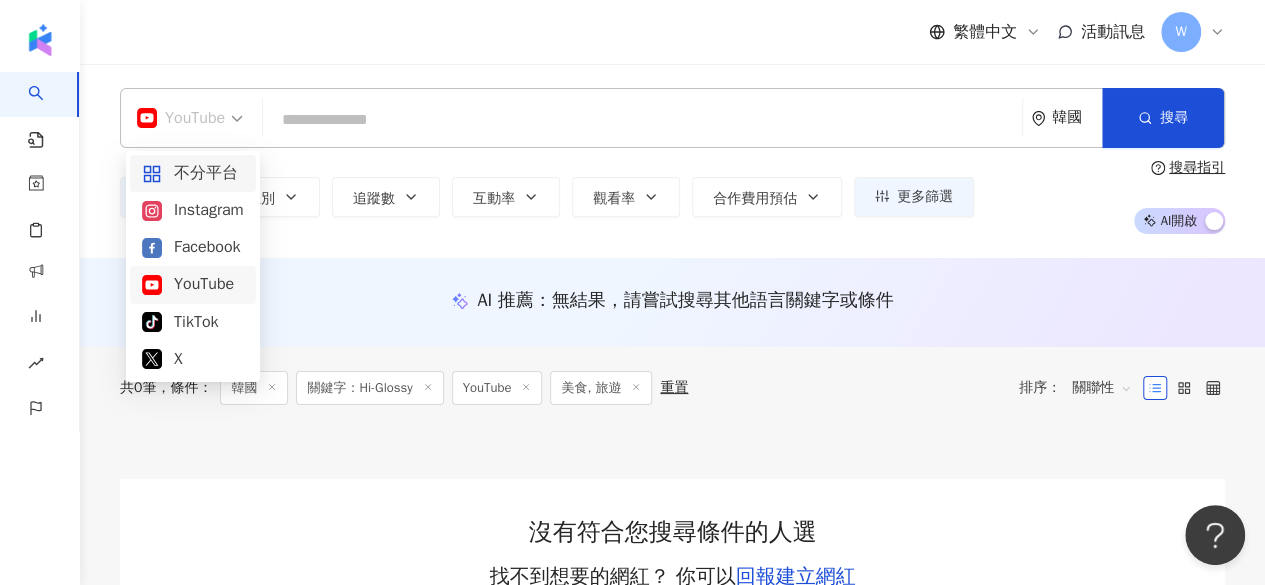 click on "不分平台" at bounding box center [193, 173] 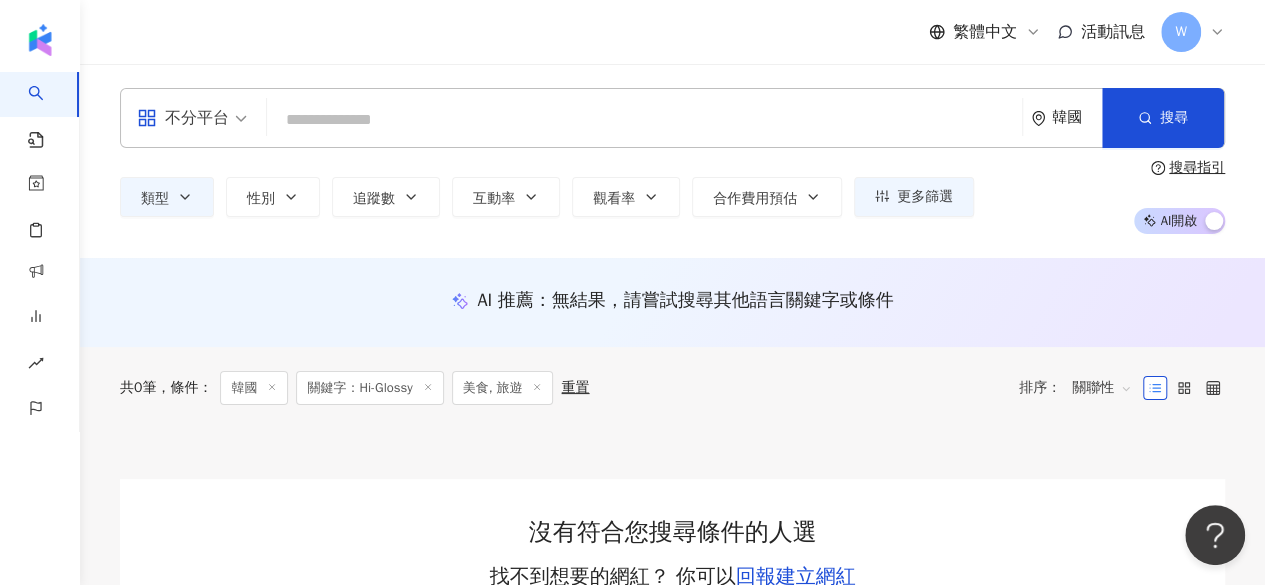 click 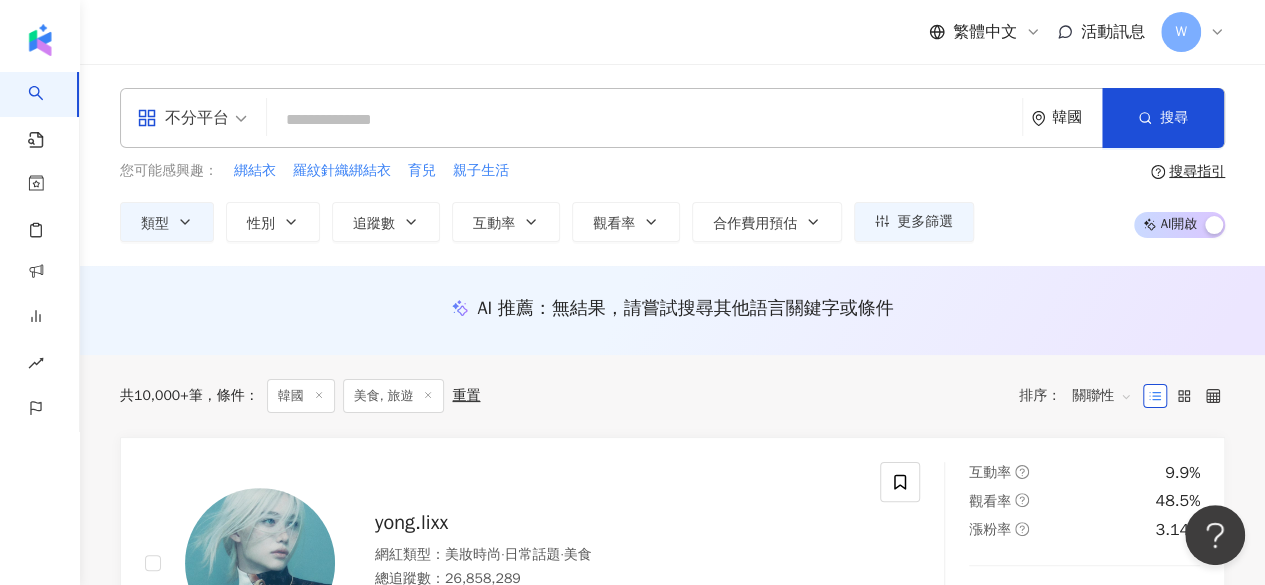 click on "不分平台" at bounding box center [183, 118] 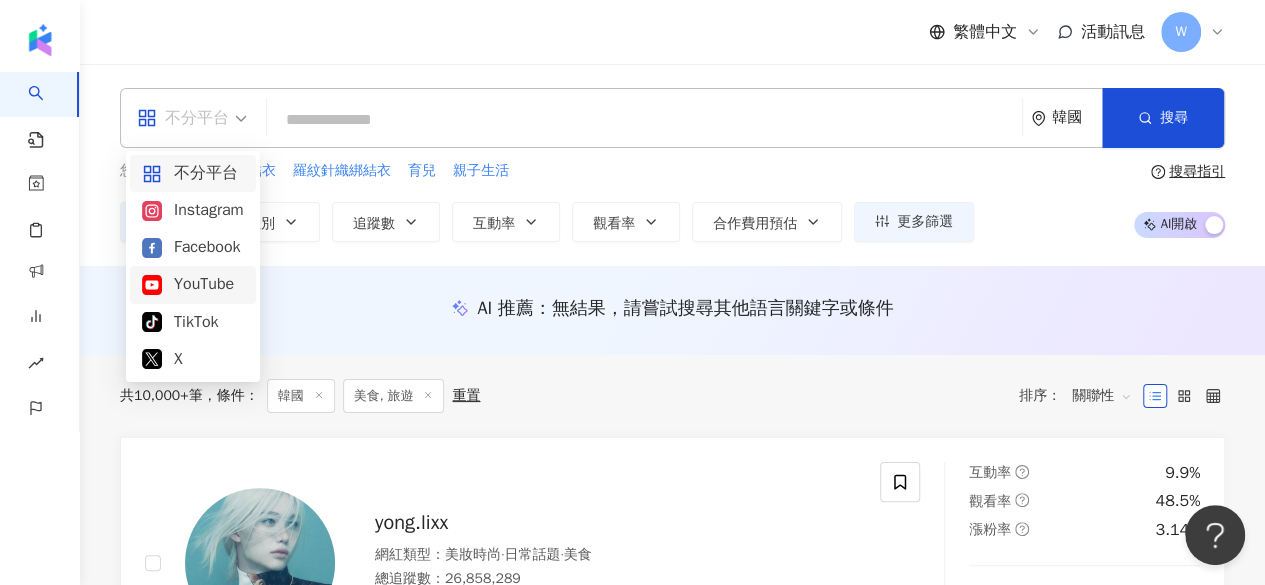 click on "YouTube" at bounding box center (193, 284) 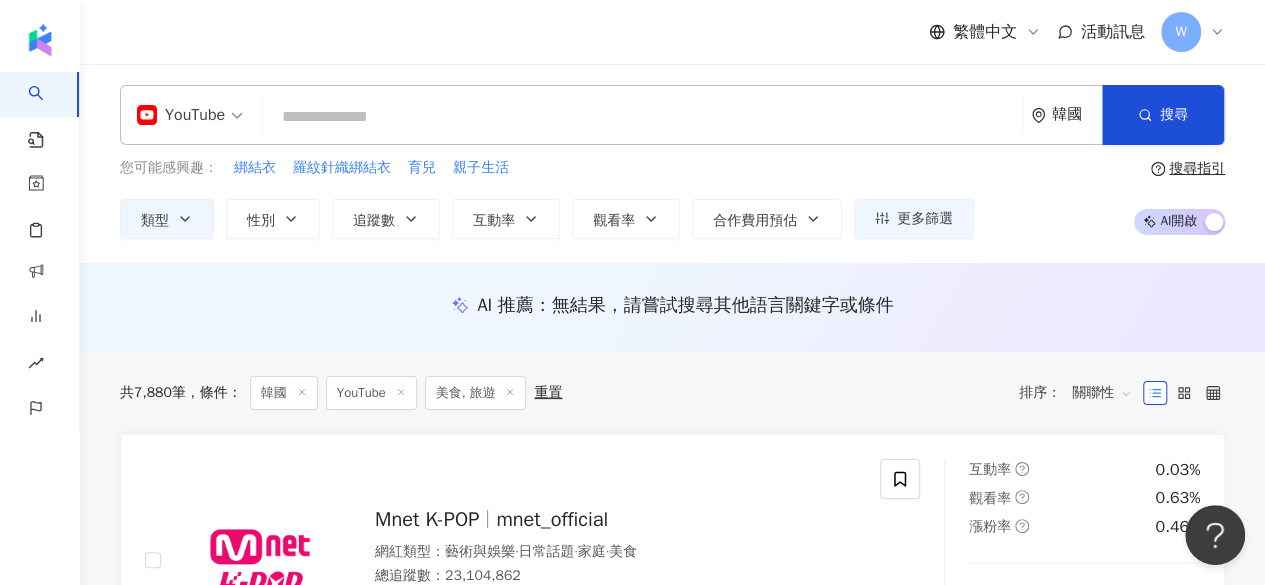scroll, scrollTop: 0, scrollLeft: 0, axis: both 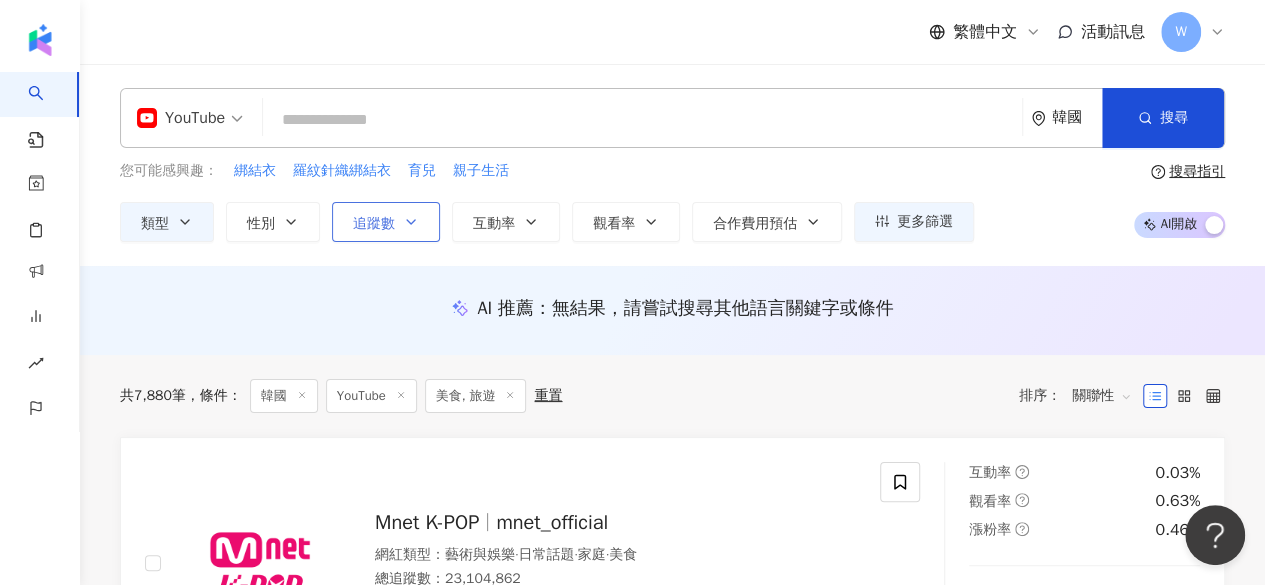 click on "追蹤數" at bounding box center (374, 224) 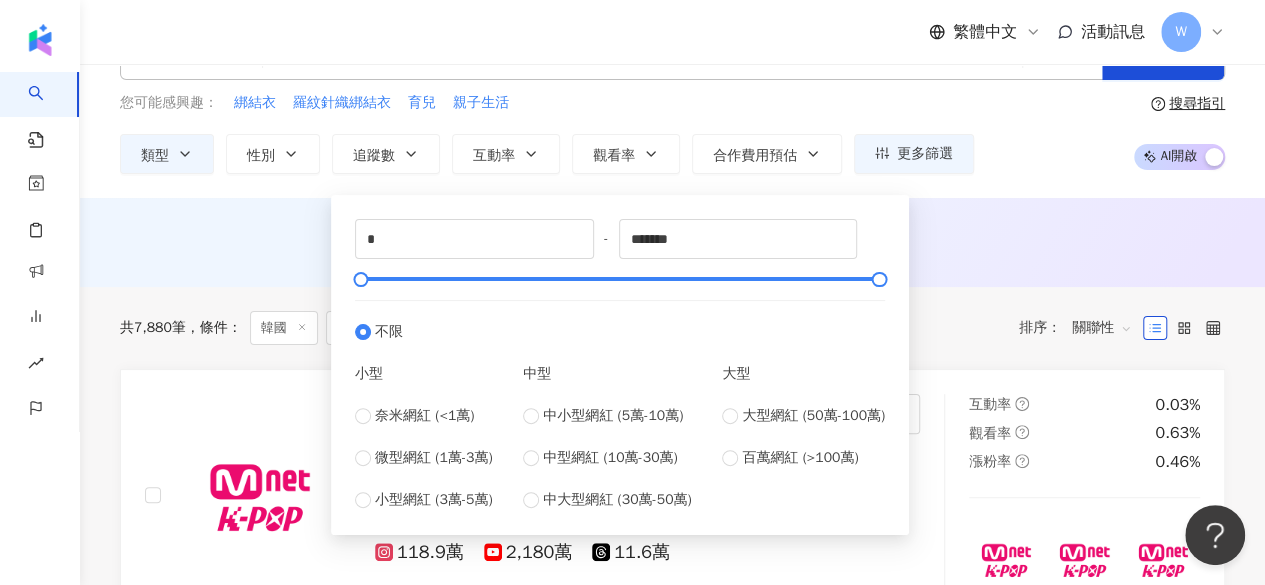scroll, scrollTop: 100, scrollLeft: 0, axis: vertical 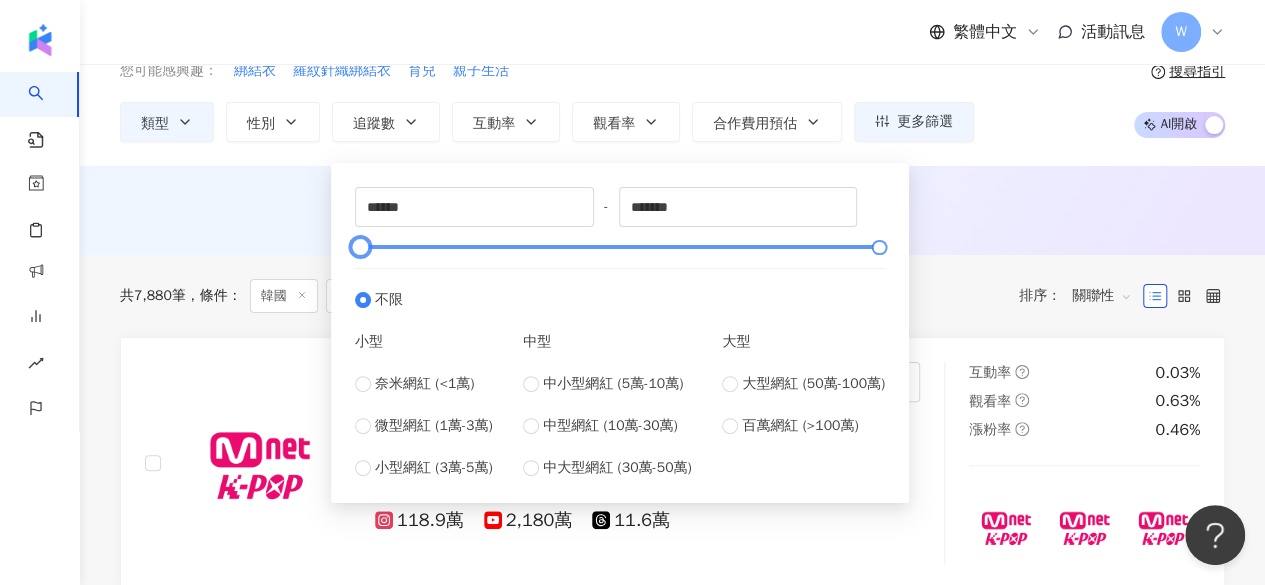 click at bounding box center (620, 247) 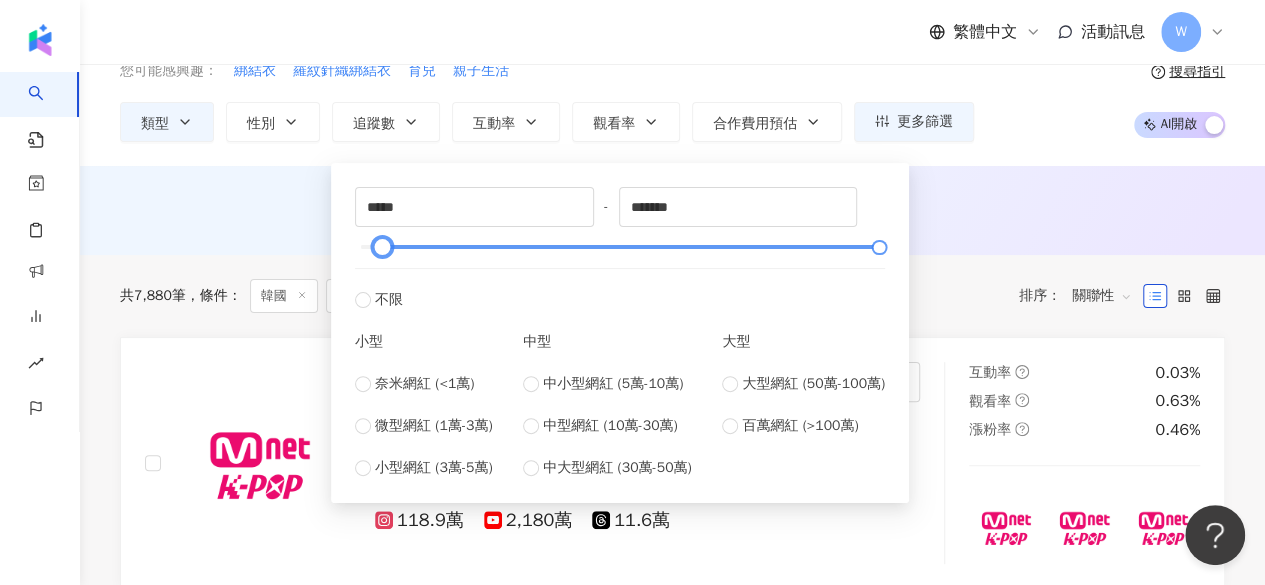 click at bounding box center [620, 247] 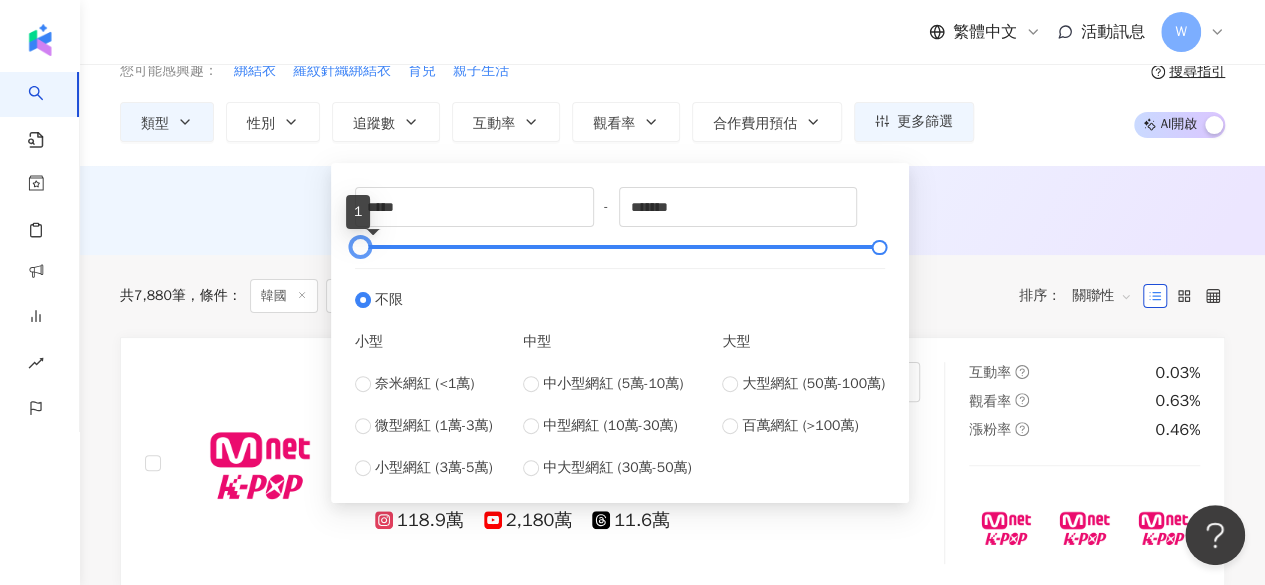type on "*" 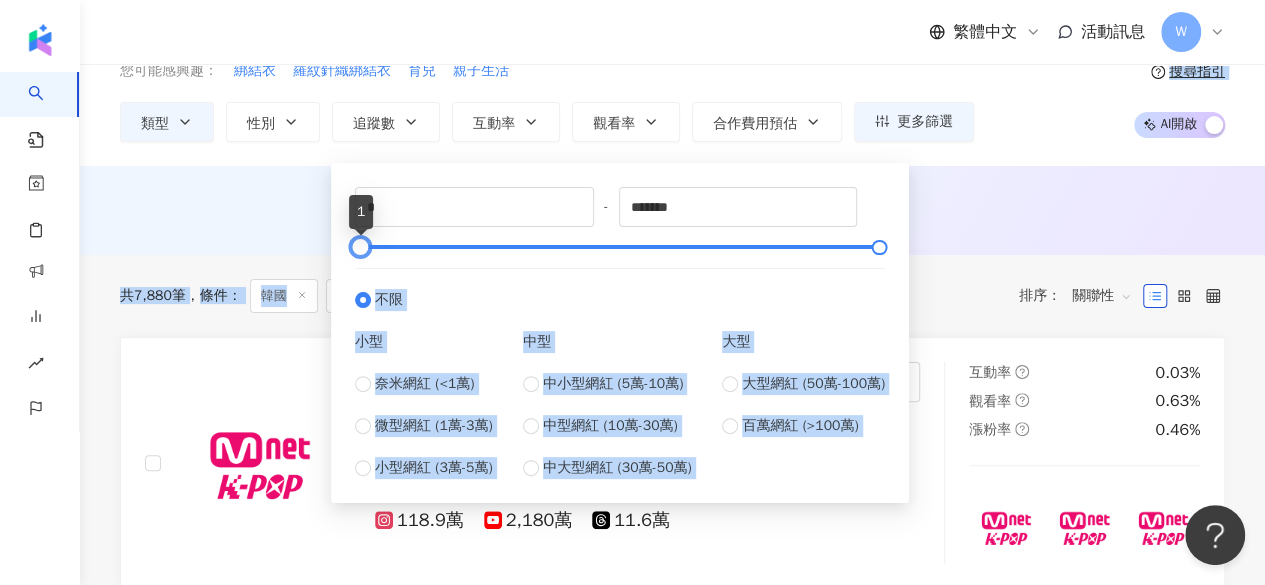 drag, startPoint x: 372, startPoint y: 246, endPoint x: 301, endPoint y: 255, distance: 71.568146 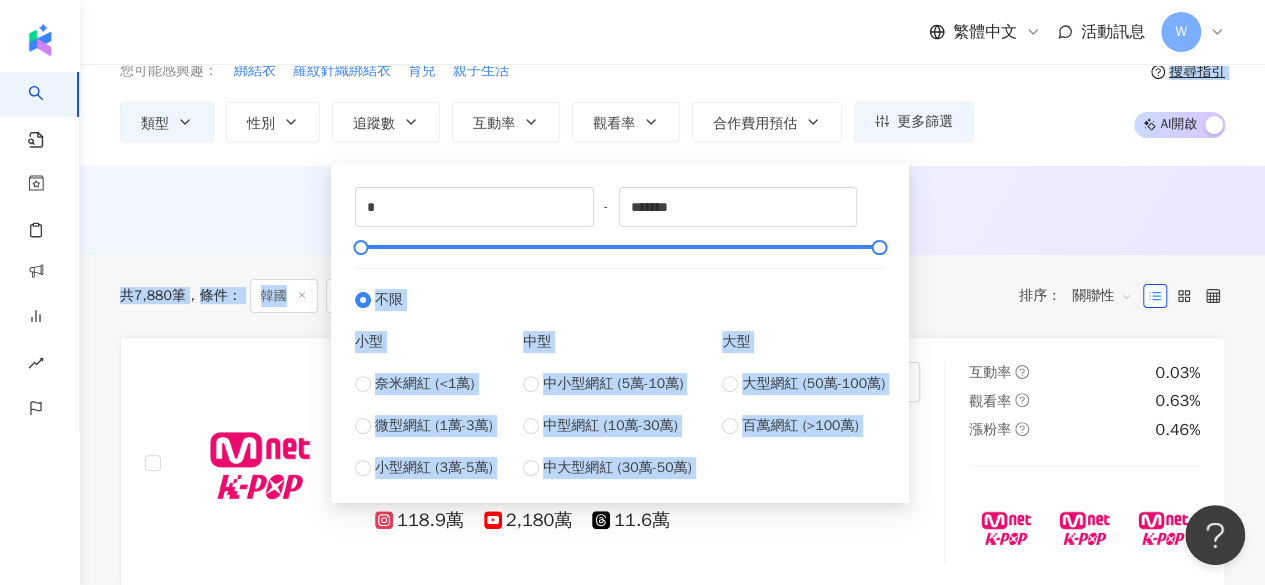 click on "不限" at bounding box center [620, 289] 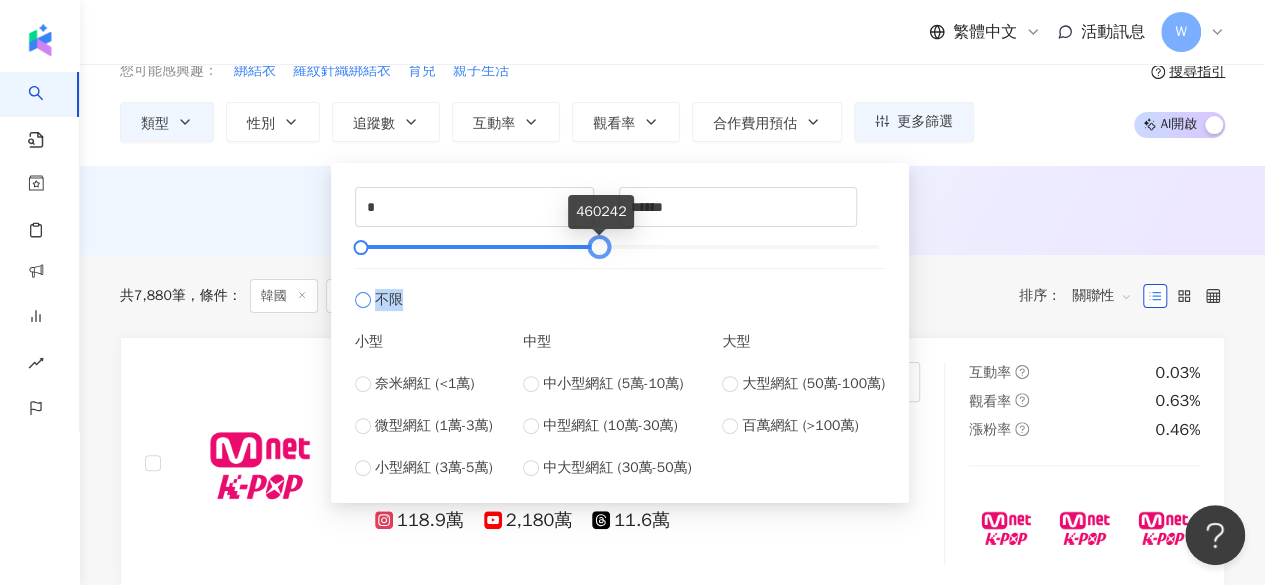 type on "******" 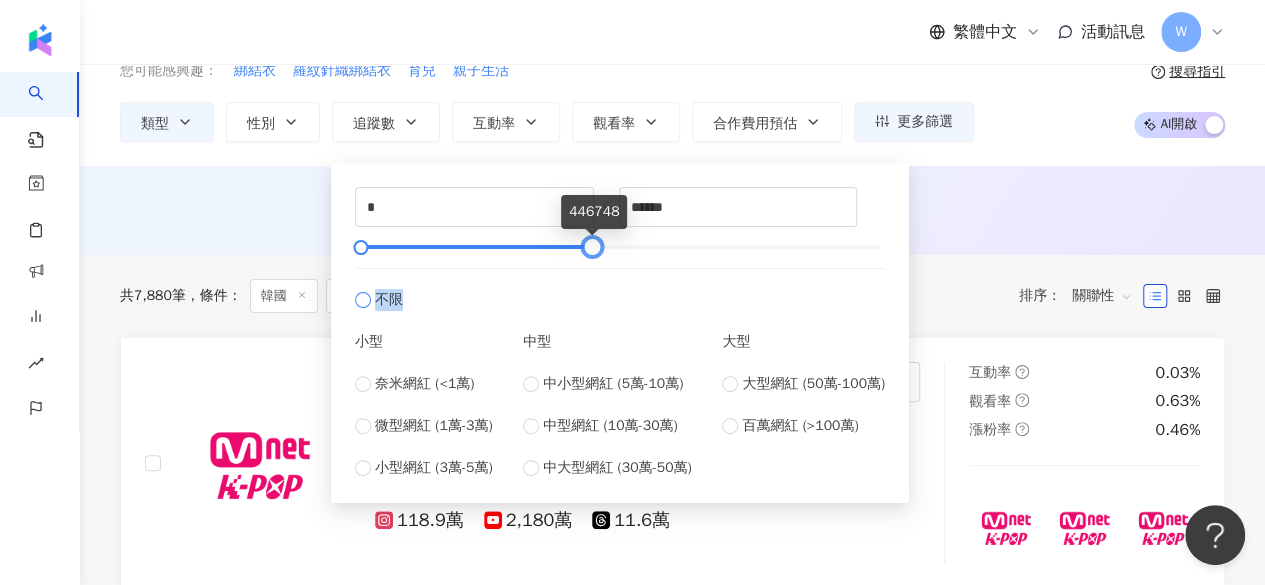 drag, startPoint x: 884, startPoint y: 246, endPoint x: 597, endPoint y: 271, distance: 288.0868 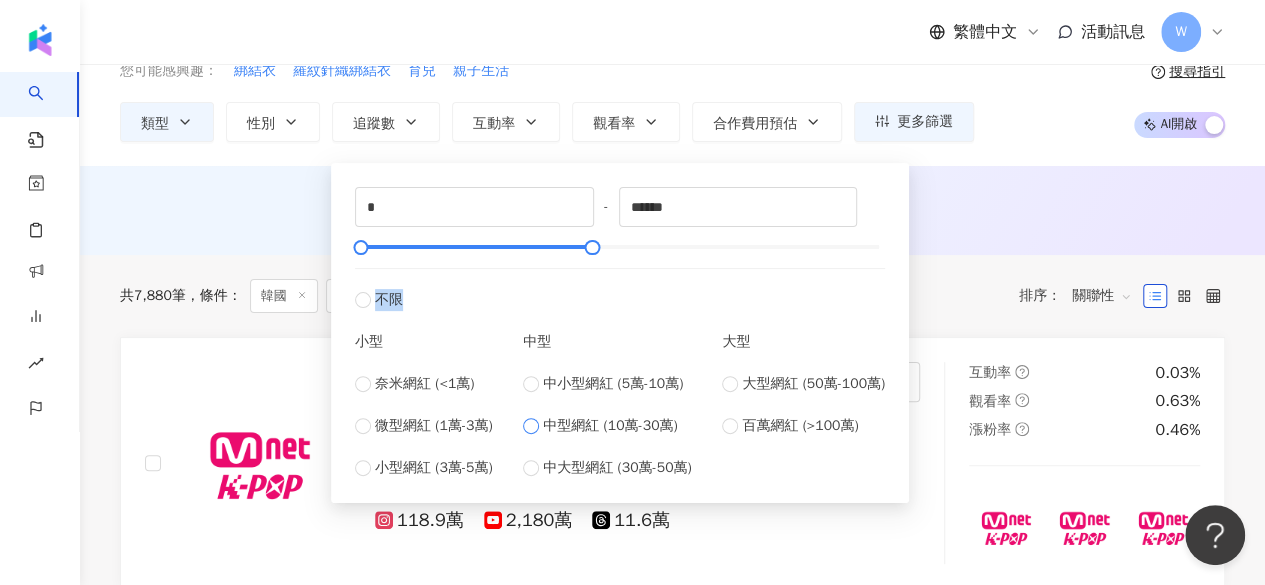type on "******" 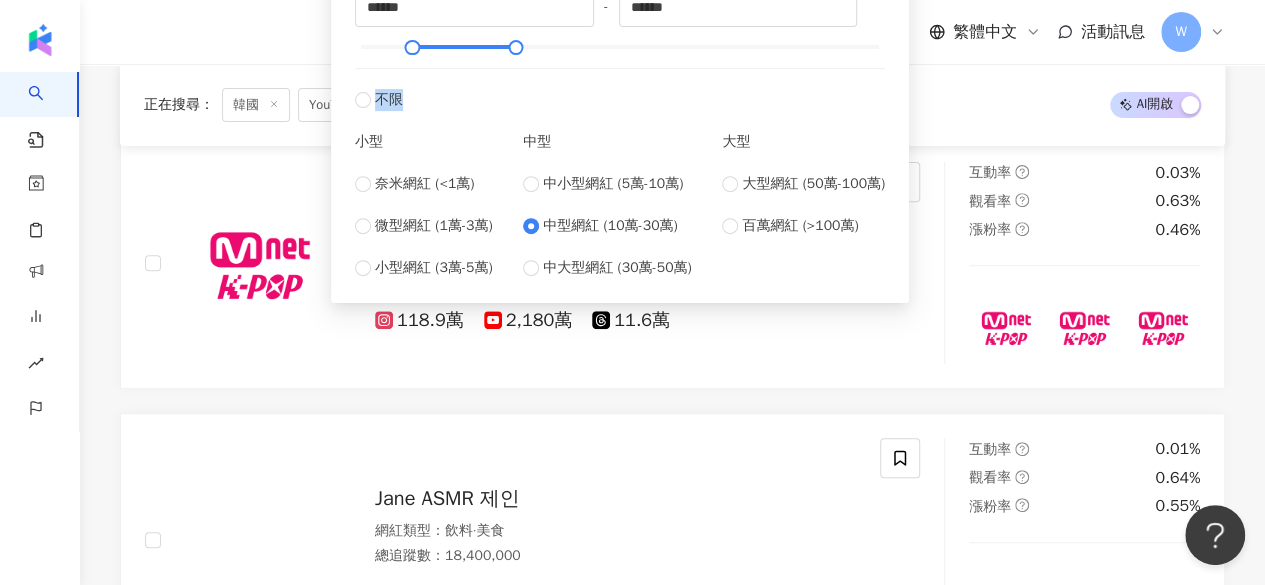 scroll, scrollTop: 0, scrollLeft: 0, axis: both 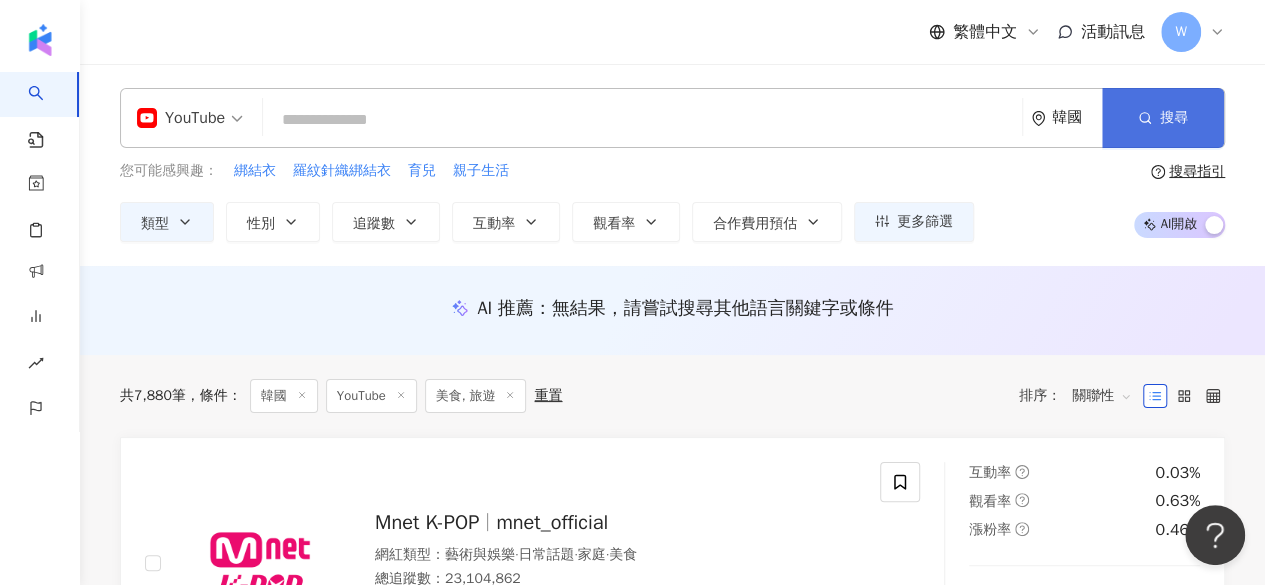click on "搜尋" at bounding box center [1174, 118] 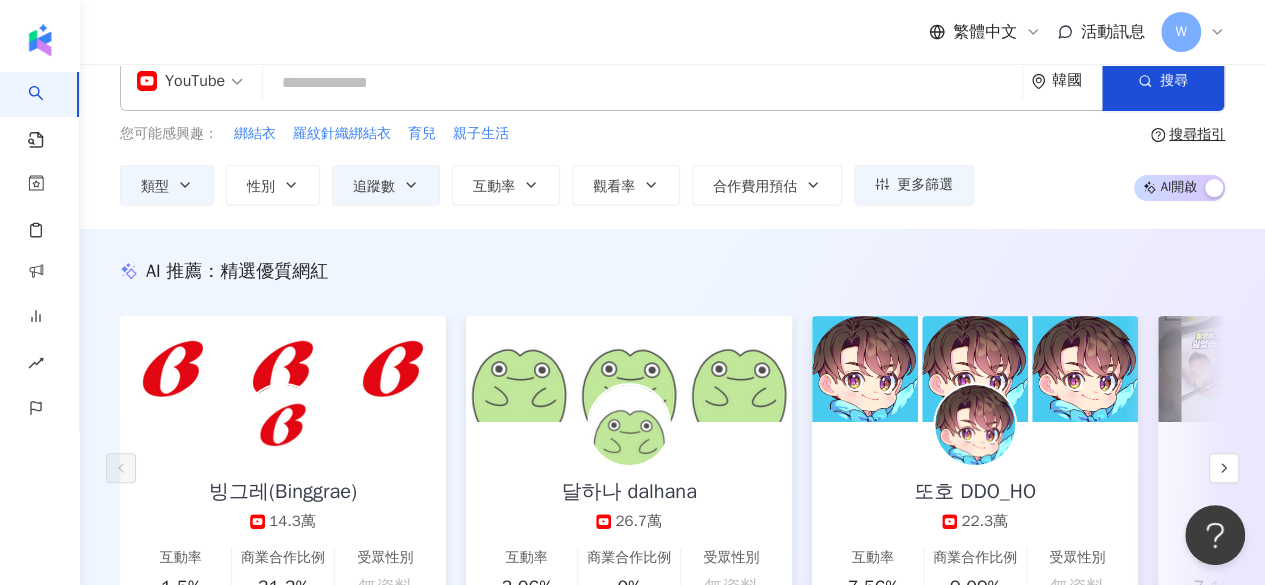 scroll, scrollTop: 0, scrollLeft: 0, axis: both 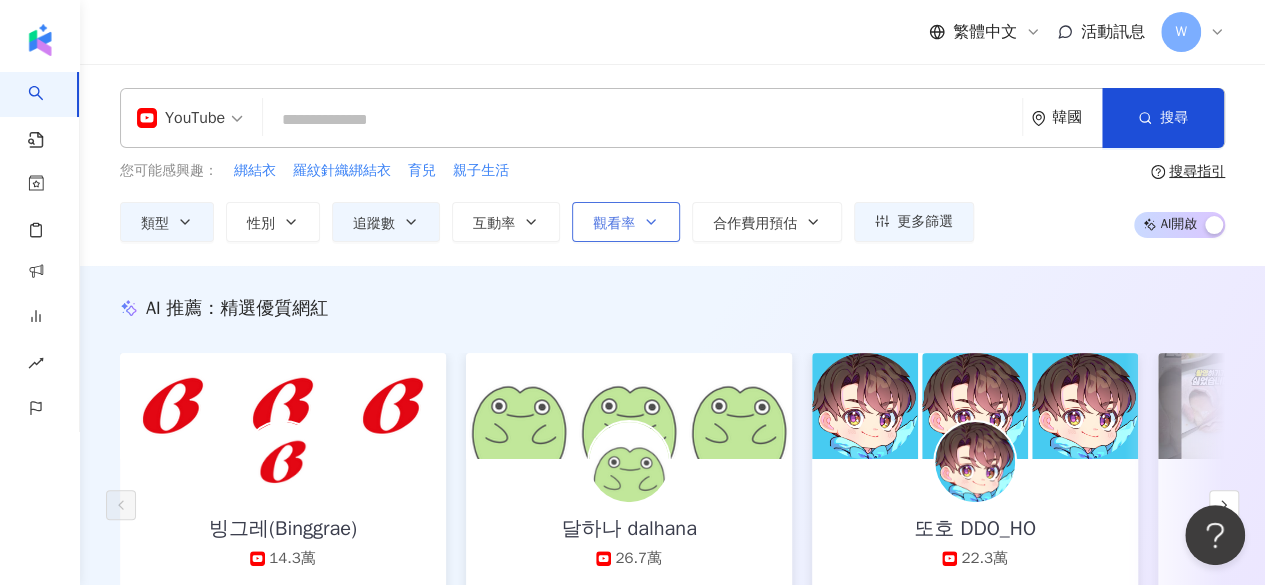 click on "觀看率" at bounding box center (626, 222) 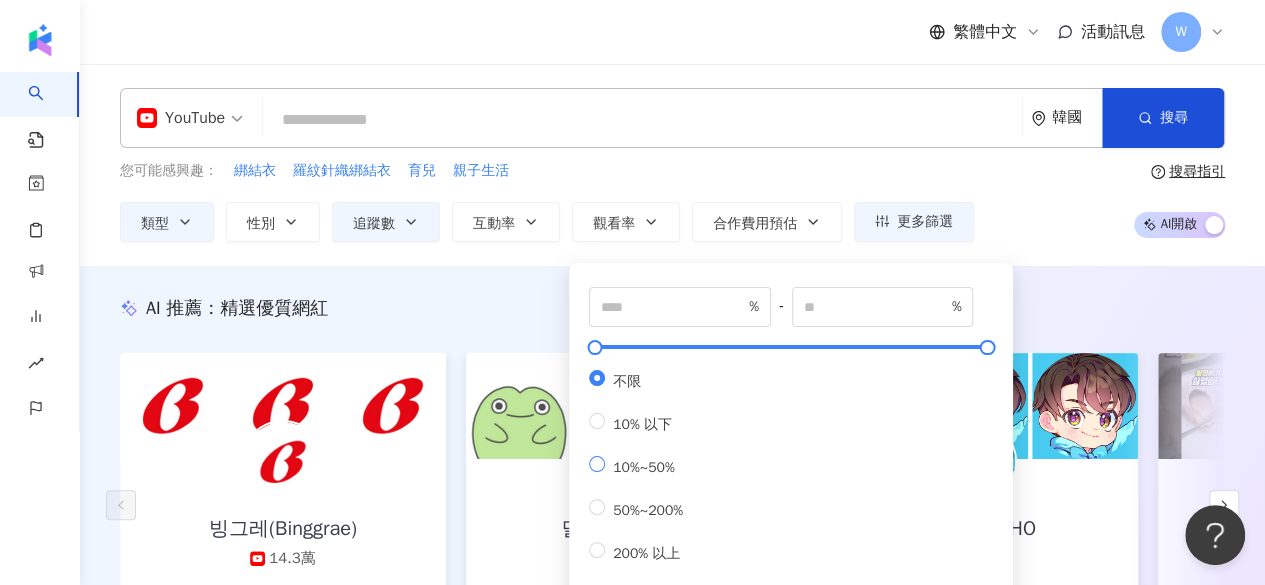 type on "**" 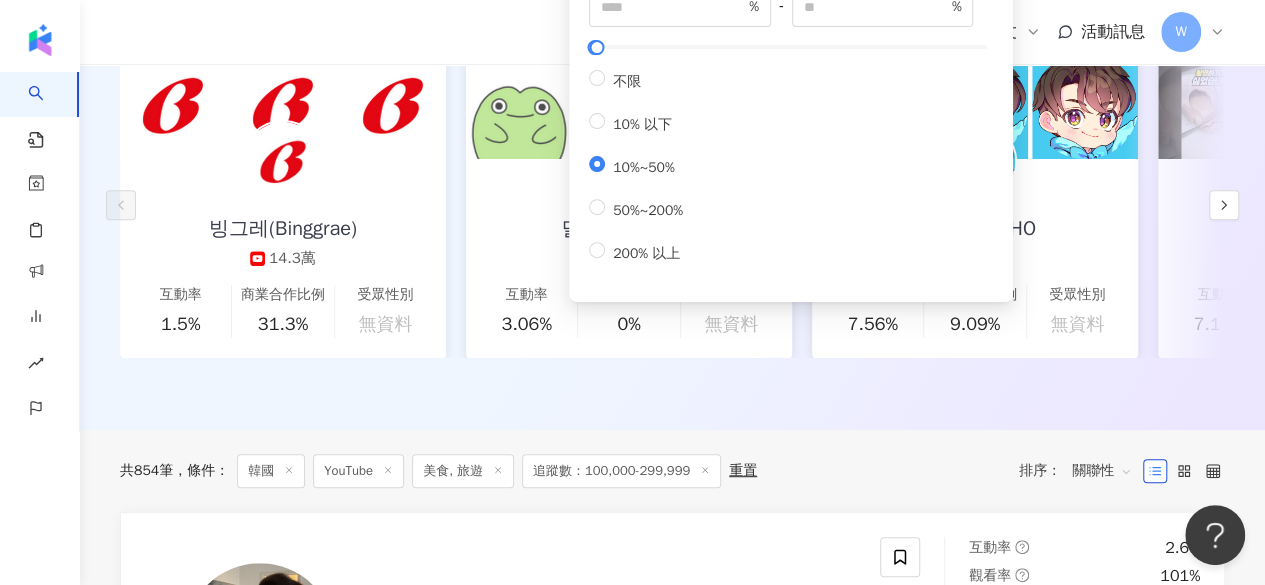 scroll, scrollTop: 0, scrollLeft: 0, axis: both 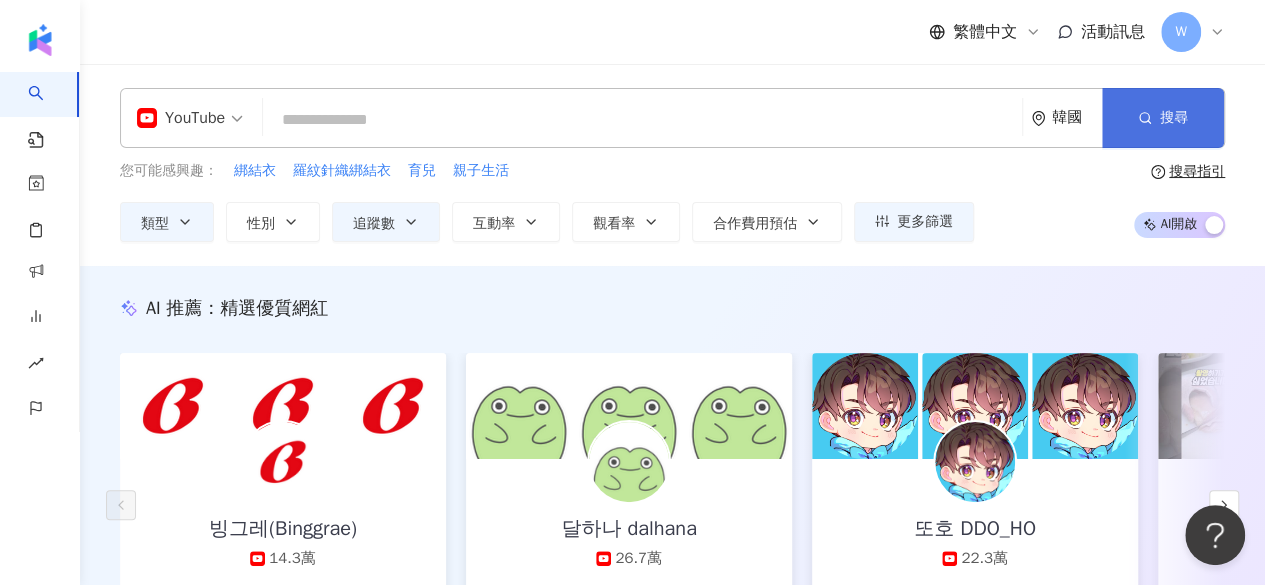 click on "搜尋" at bounding box center [1174, 118] 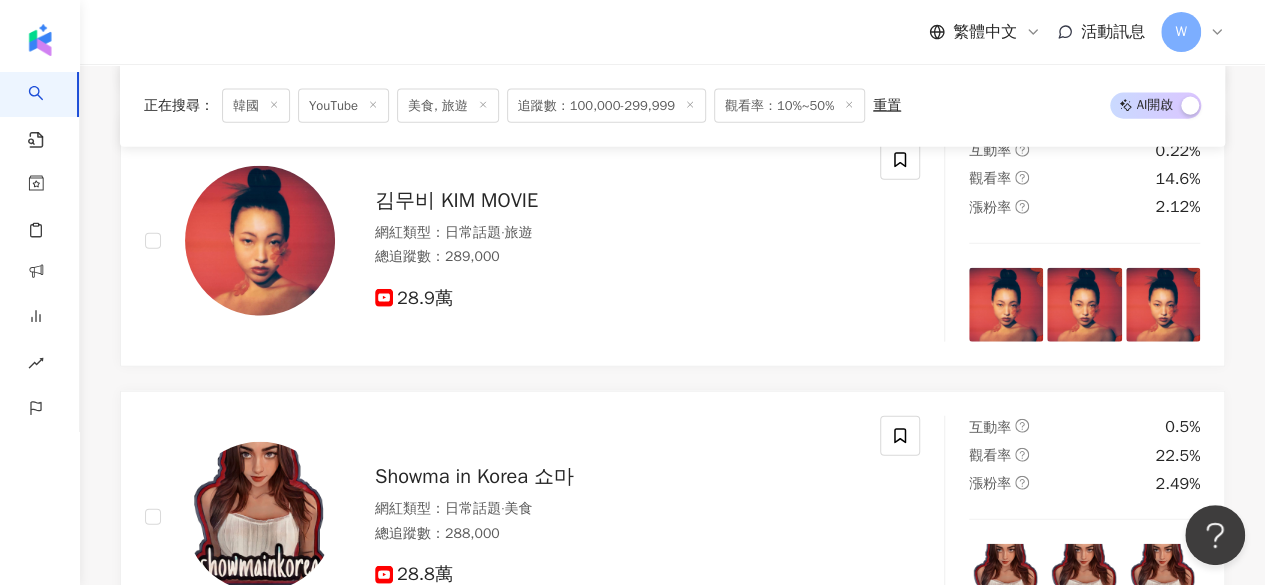 scroll, scrollTop: 2500, scrollLeft: 0, axis: vertical 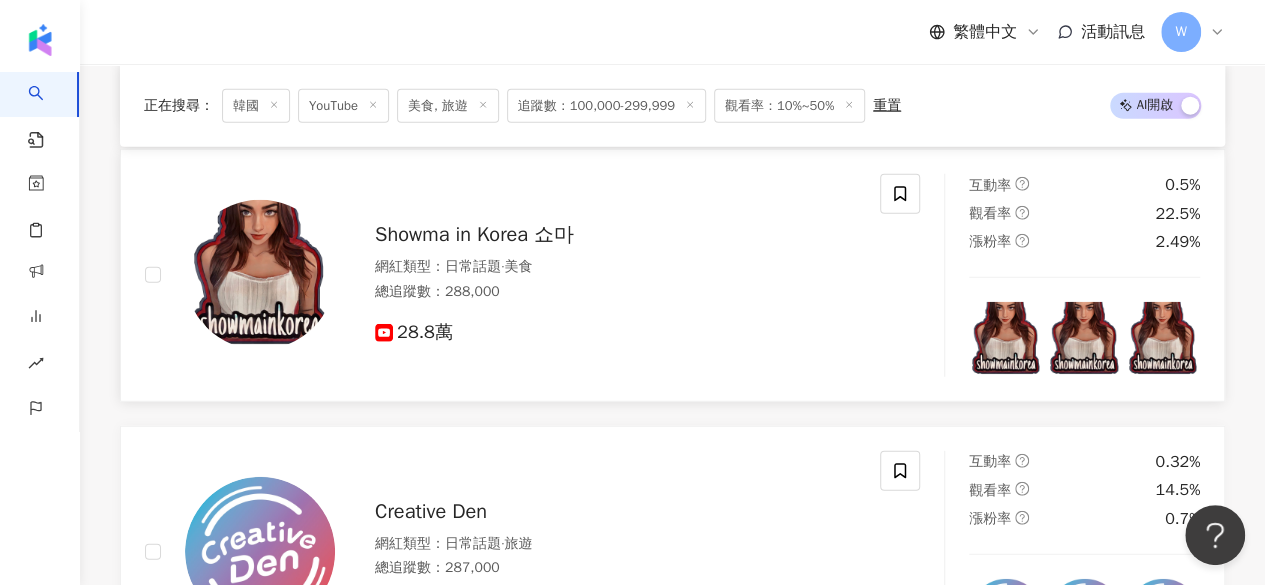 click on "Showma in Korea 쇼마" at bounding box center [474, 234] 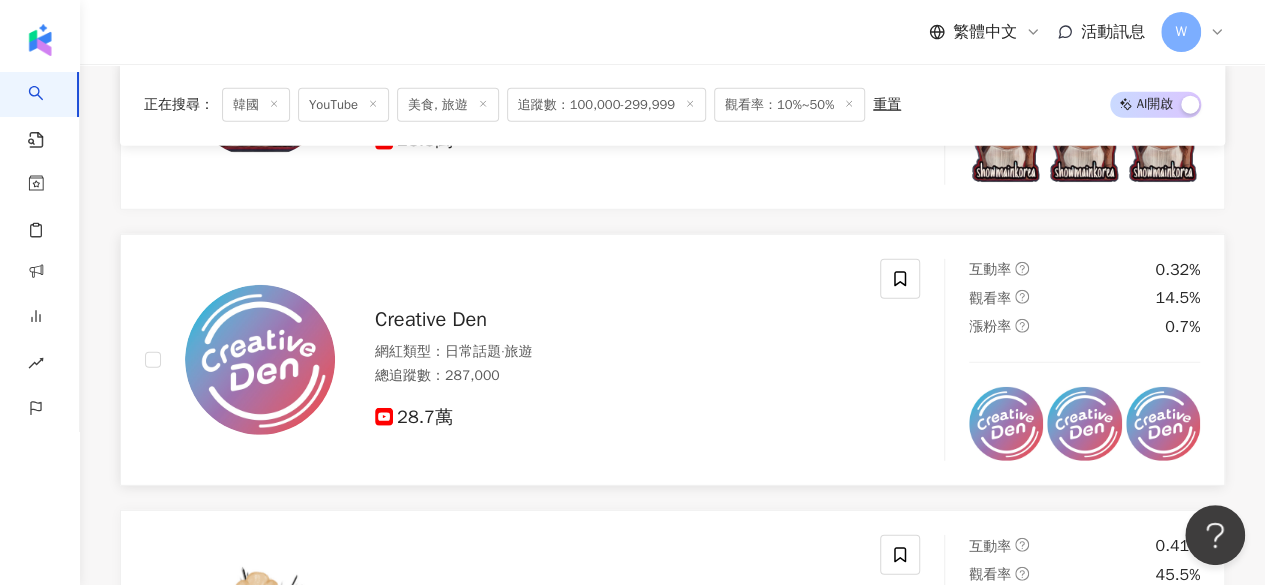 scroll, scrollTop: 2700, scrollLeft: 0, axis: vertical 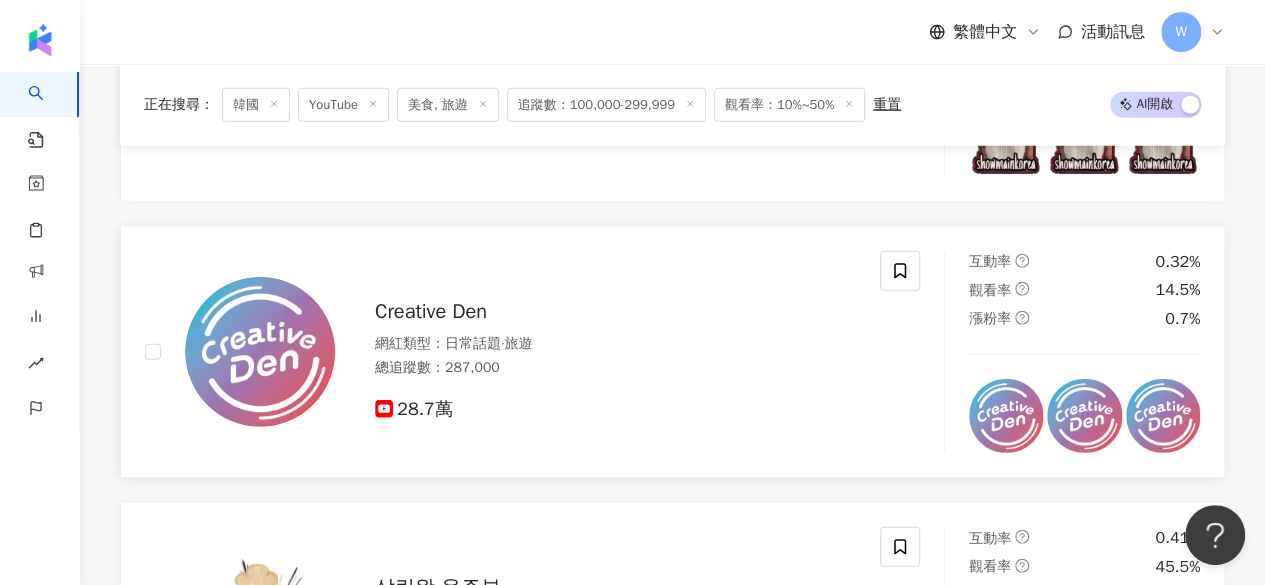 click on "Creative Den" at bounding box center [431, 311] 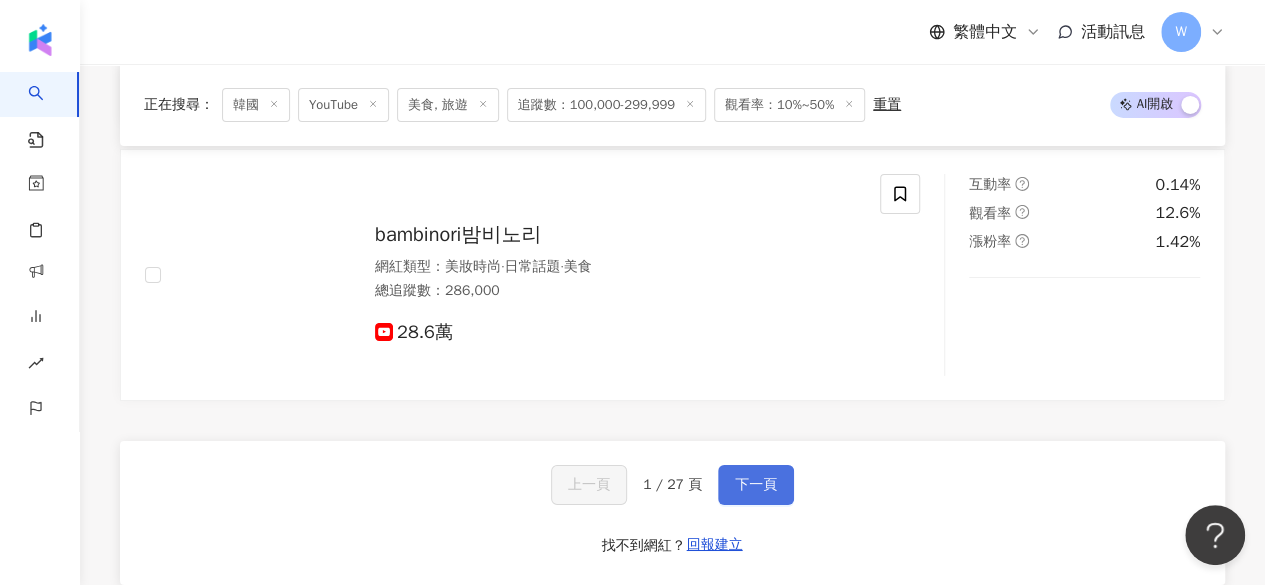 scroll, scrollTop: 3500, scrollLeft: 0, axis: vertical 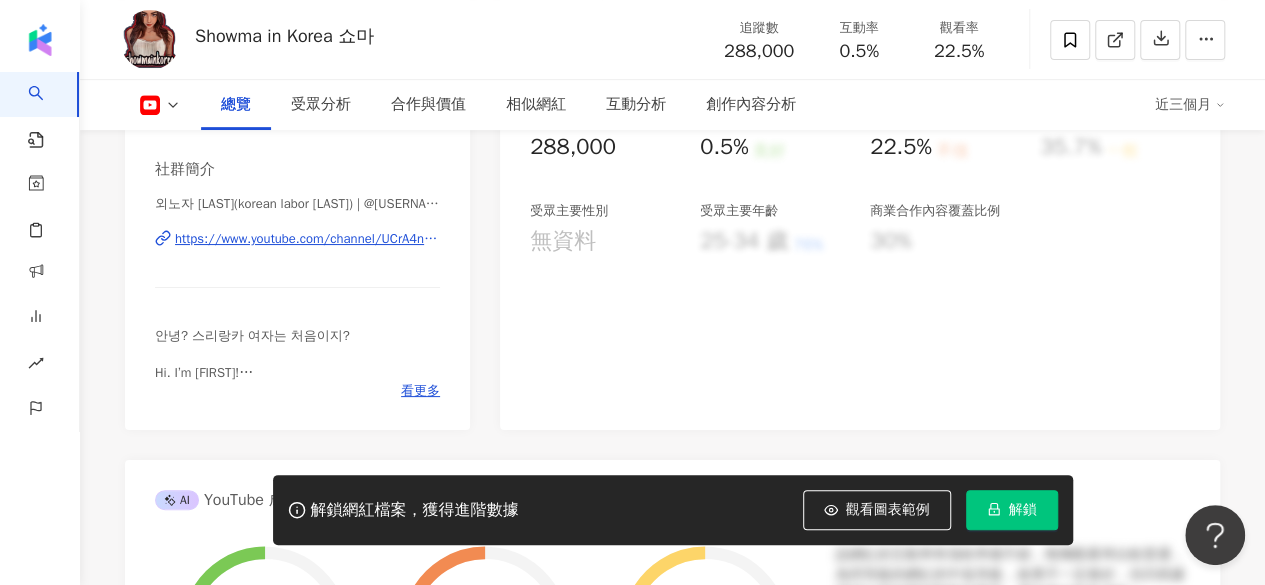 click on "https://www.youtube.com/channel/UCrA4n7bhoHcVxI5pzezforQ" at bounding box center [307, 239] 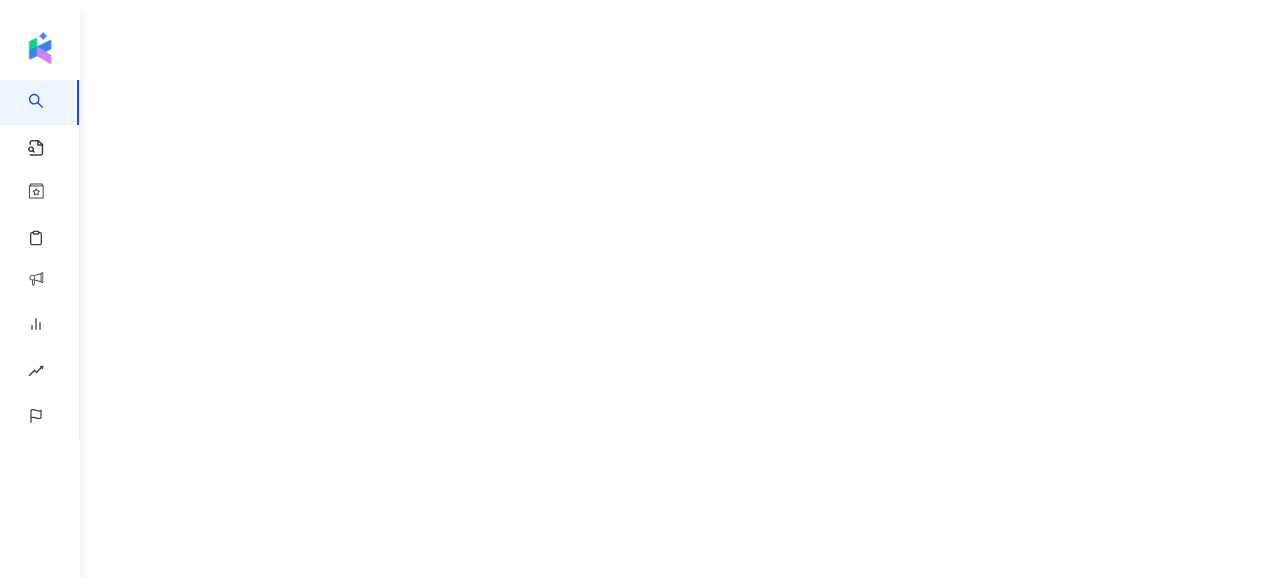 scroll, scrollTop: 0, scrollLeft: 0, axis: both 